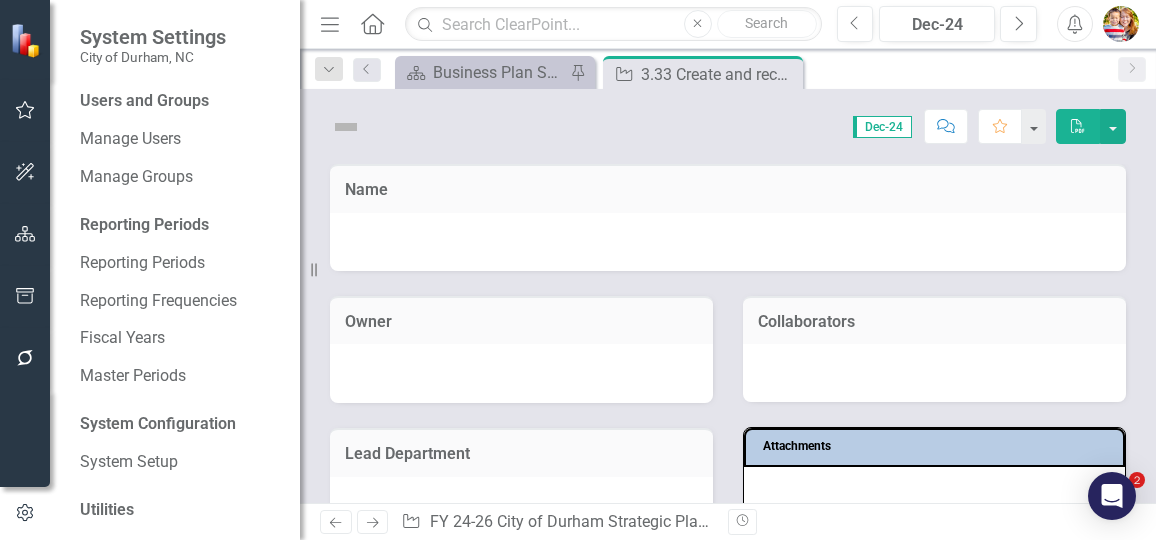 scroll, scrollTop: 0, scrollLeft: 0, axis: both 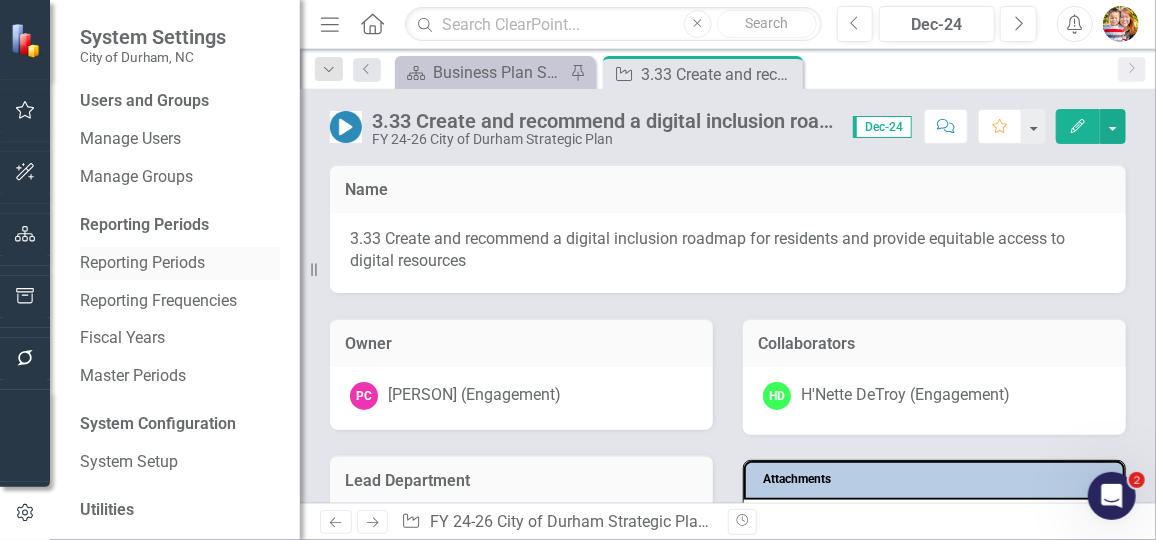 click on "Reporting Periods" at bounding box center [180, 263] 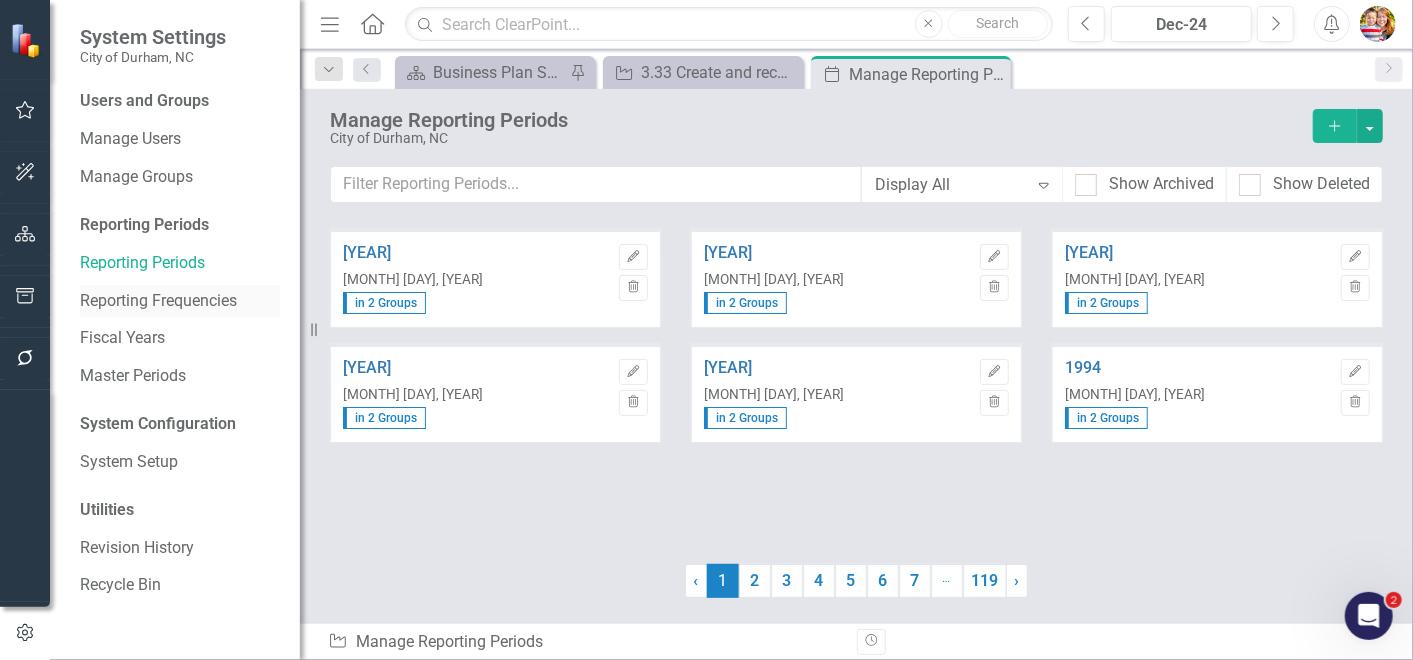 click on "Reporting Frequencies" at bounding box center (180, 301) 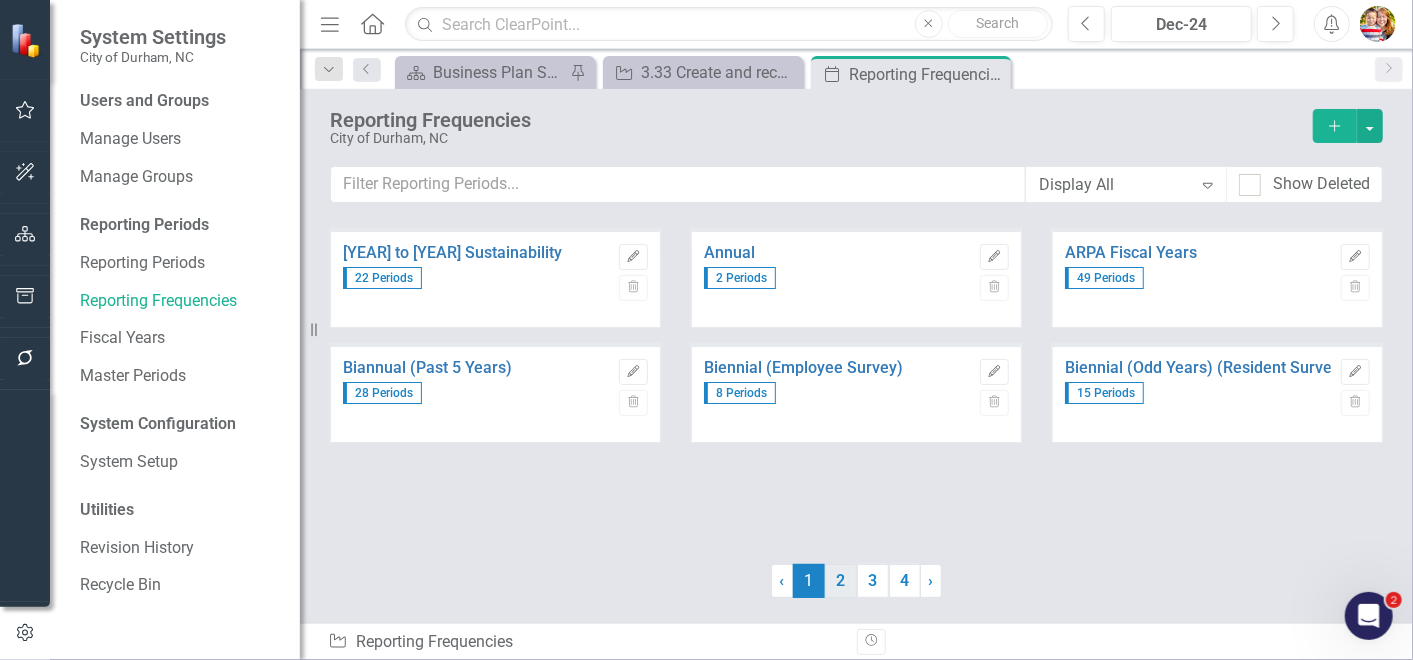 click on "2" at bounding box center (841, 581) 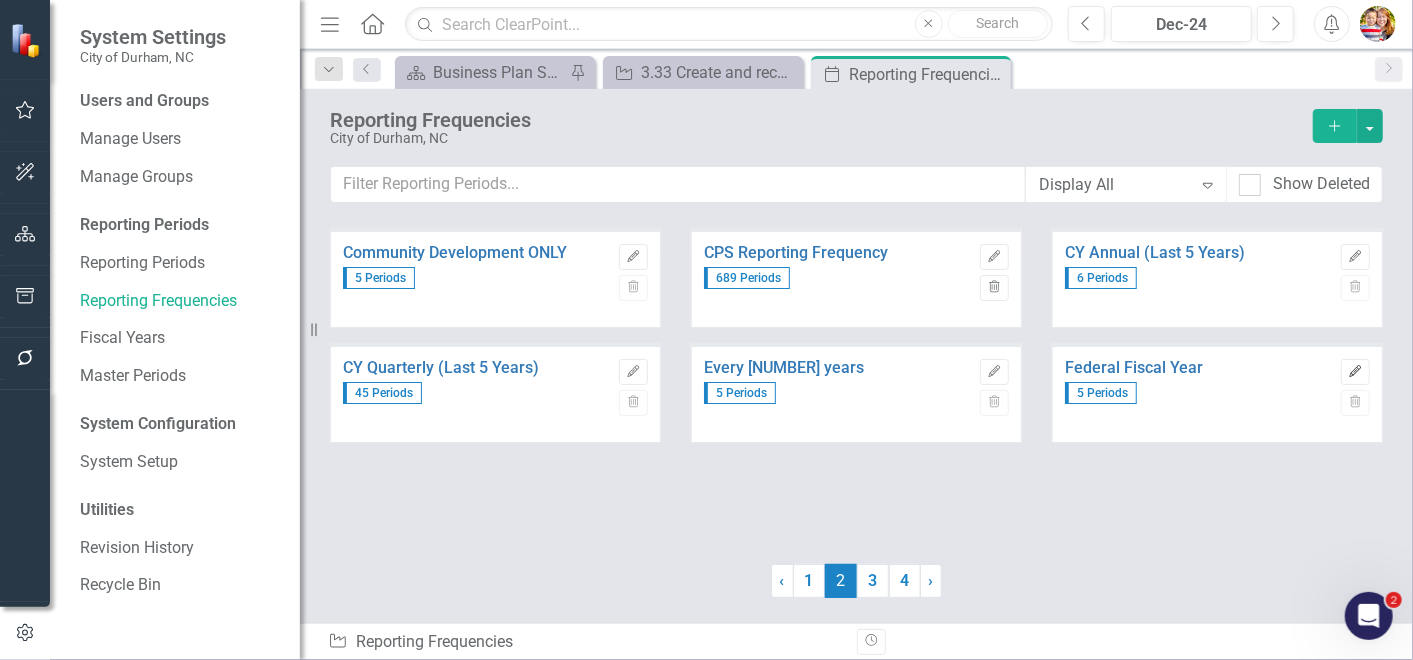 click on "Edit" 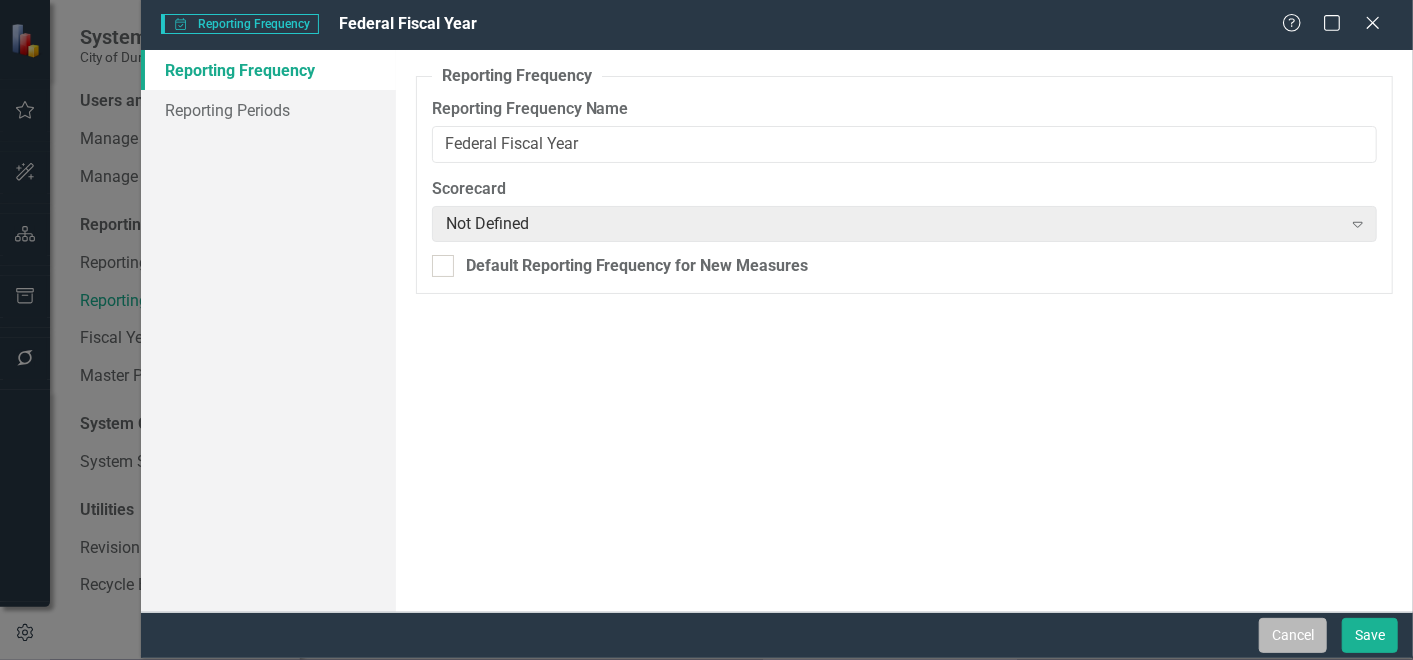 click on "Cancel" at bounding box center [1293, 635] 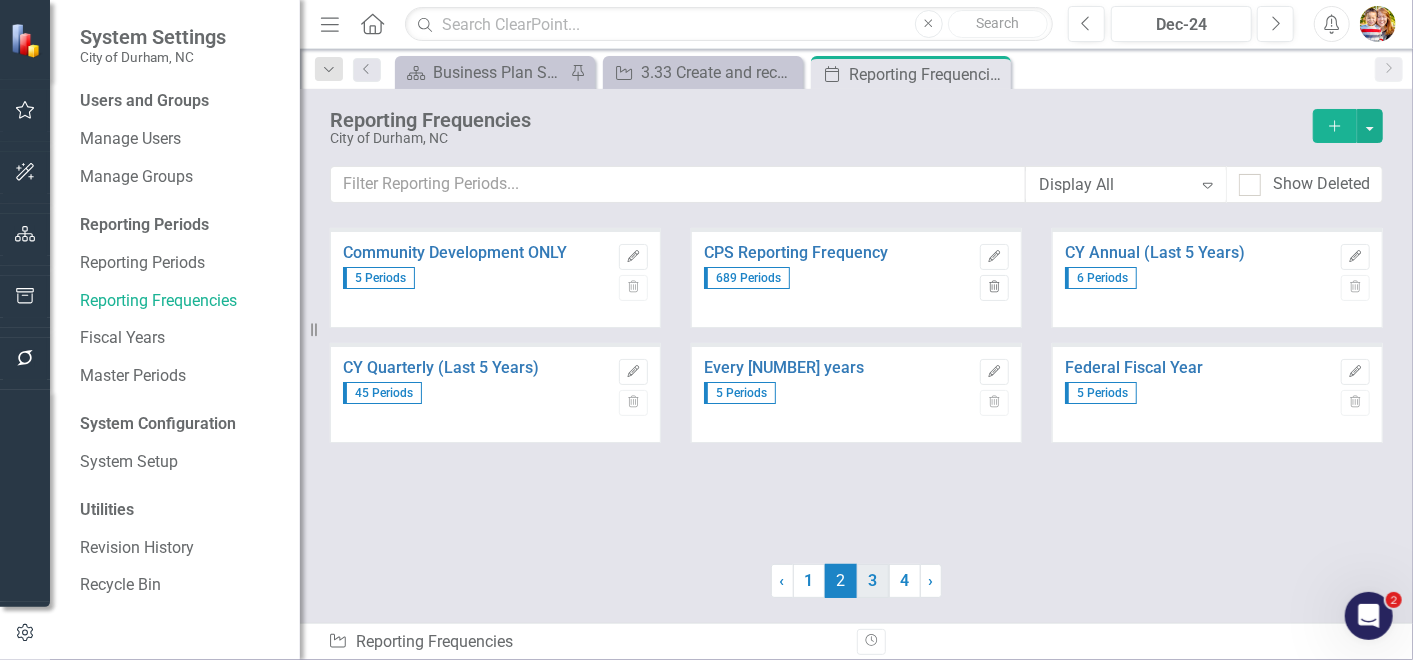 click on "3" at bounding box center (873, 581) 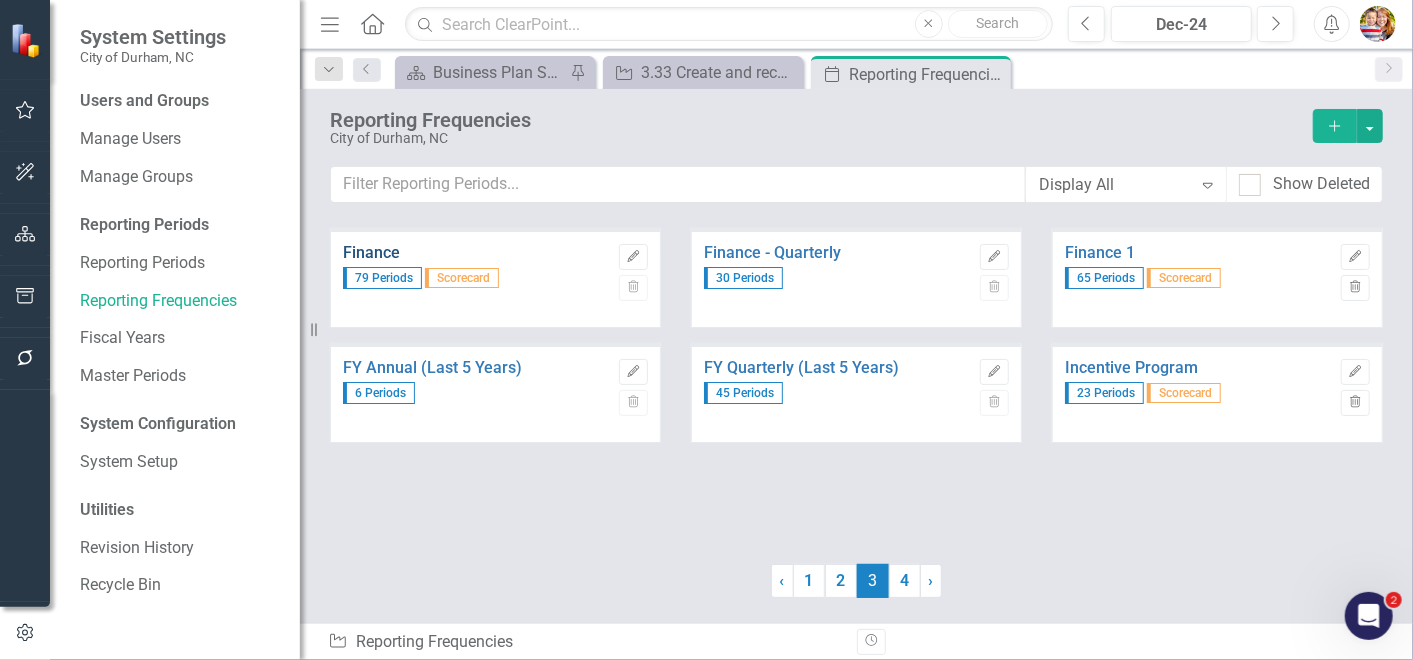click on "Finance" at bounding box center [476, 253] 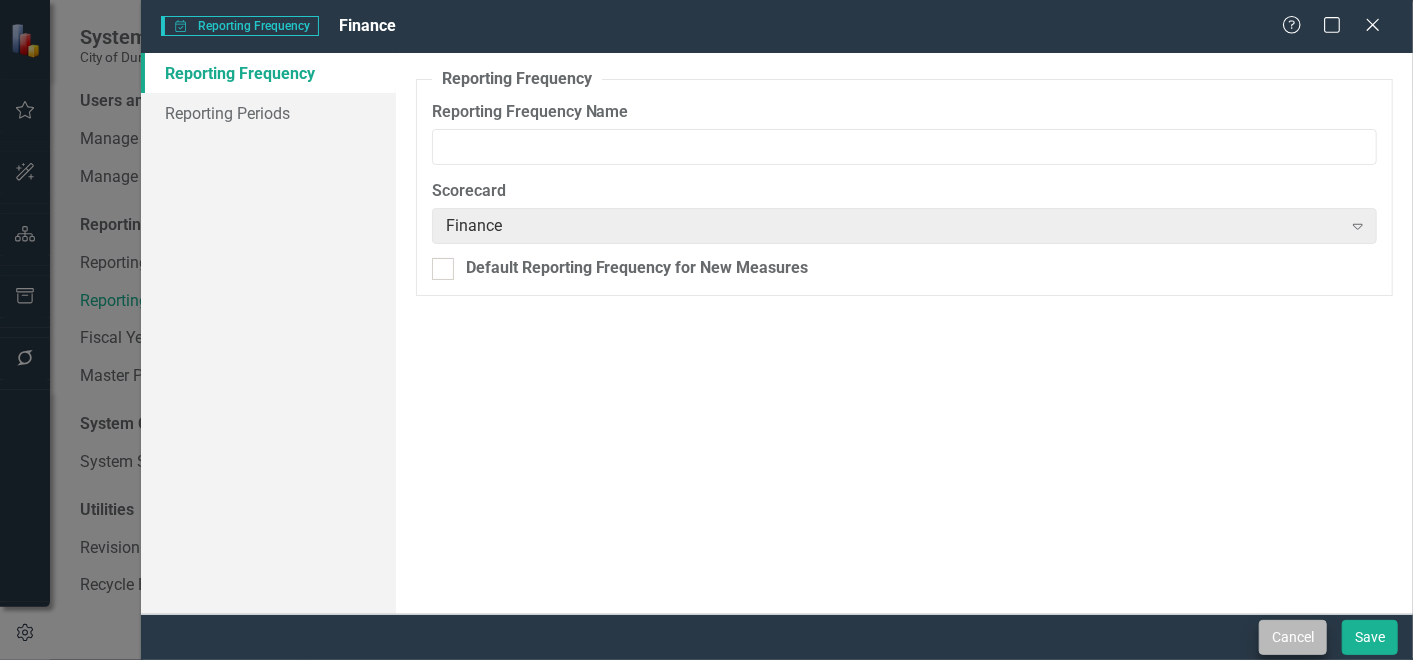 type on "Finance" 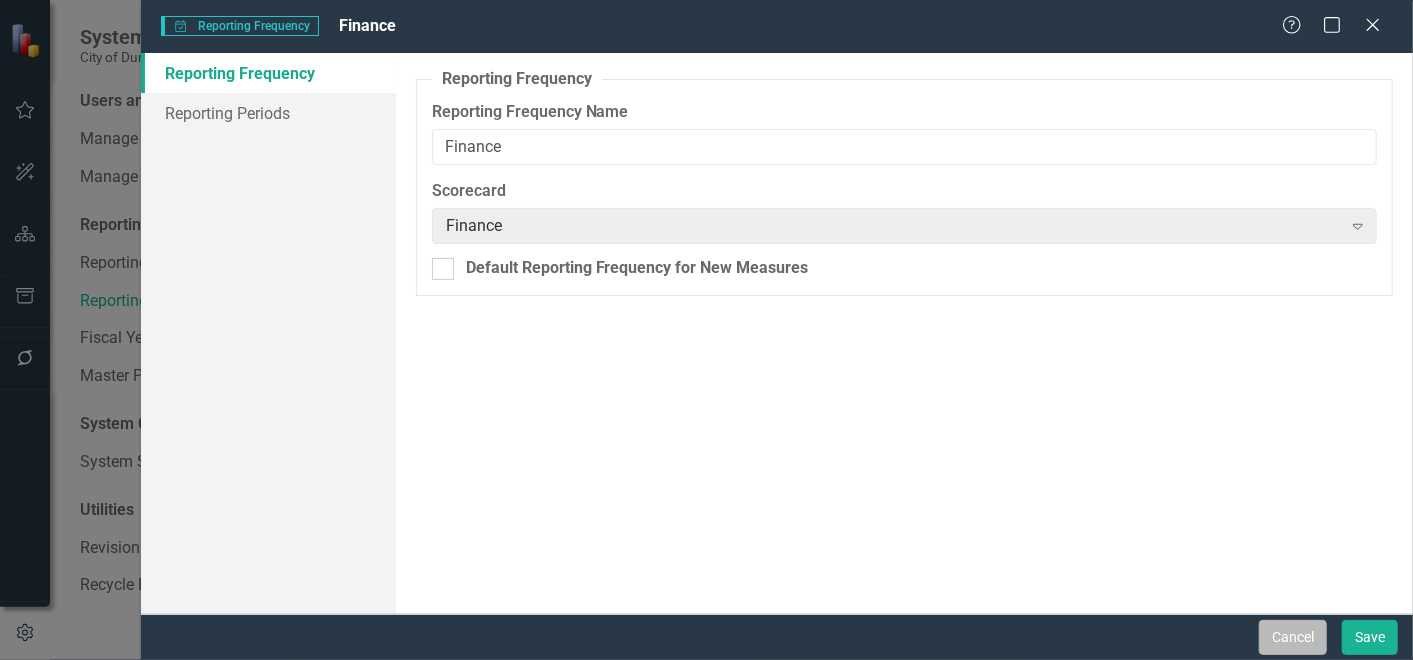 click on "Cancel" at bounding box center (1293, 637) 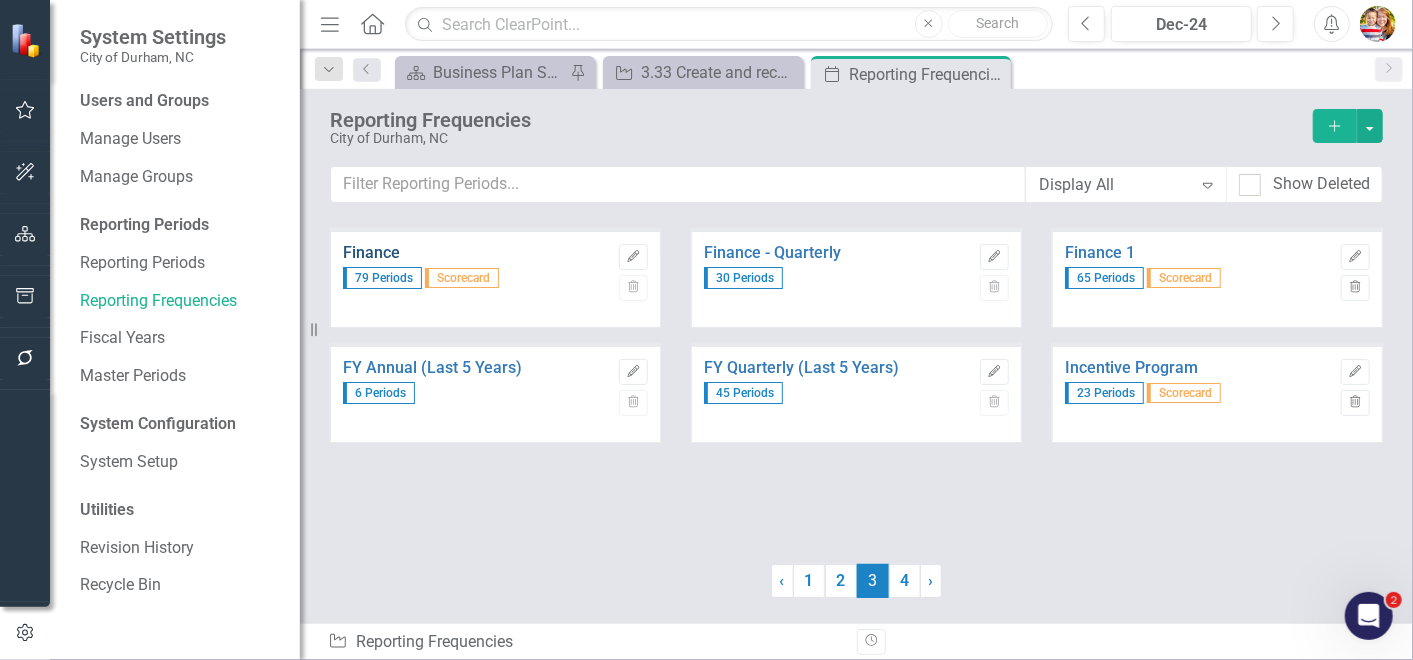 click on "Finance" at bounding box center (476, 253) 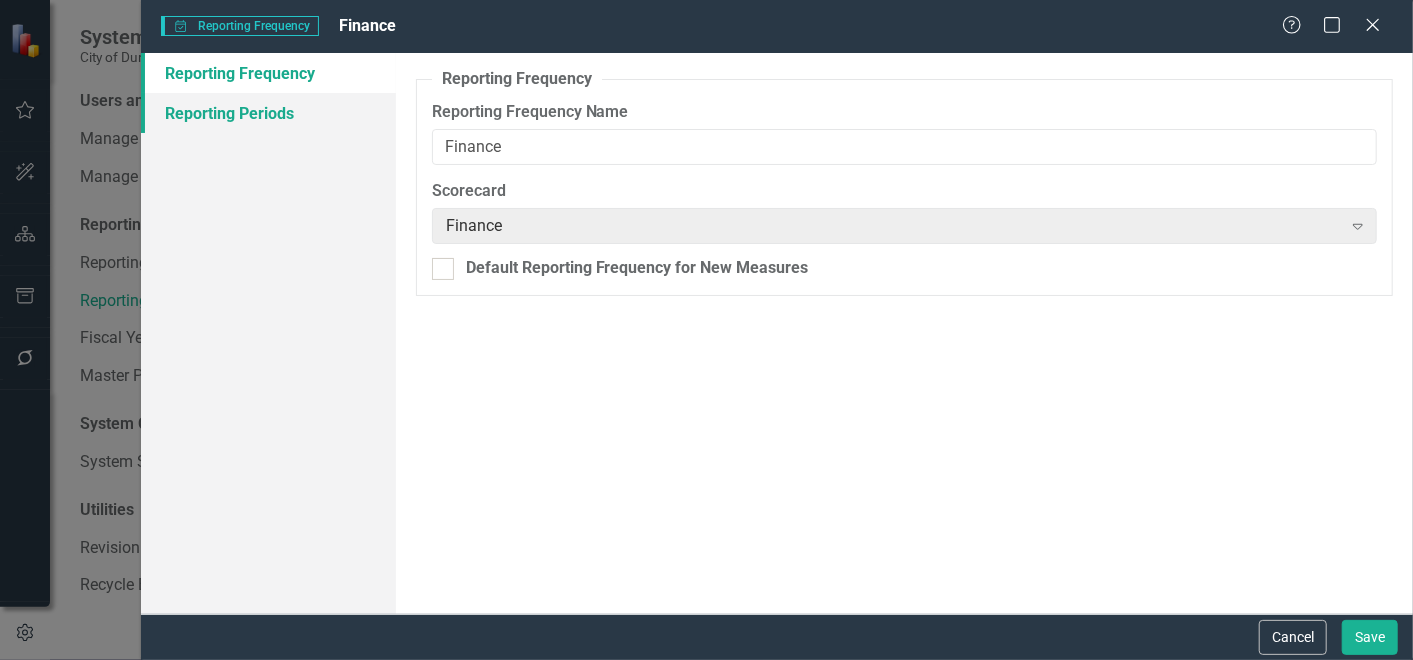 click on "Reporting Periods" at bounding box center (268, 113) 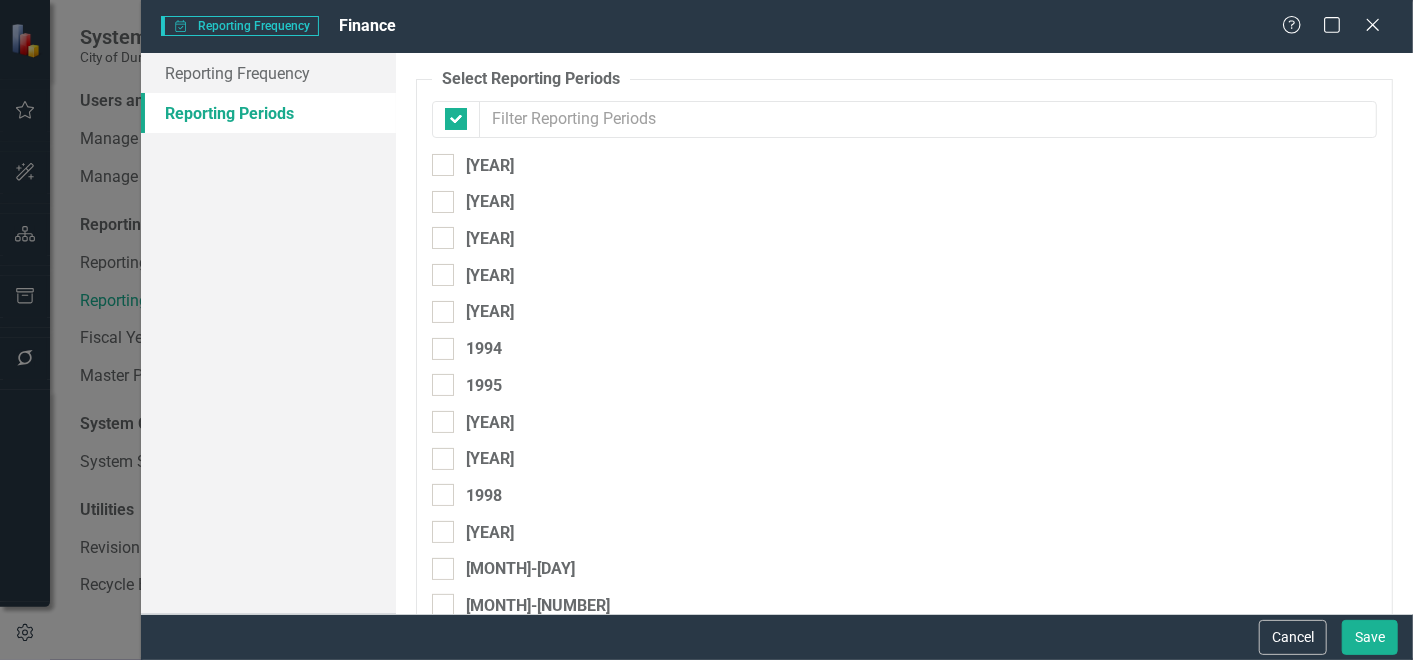 checkbox on "false" 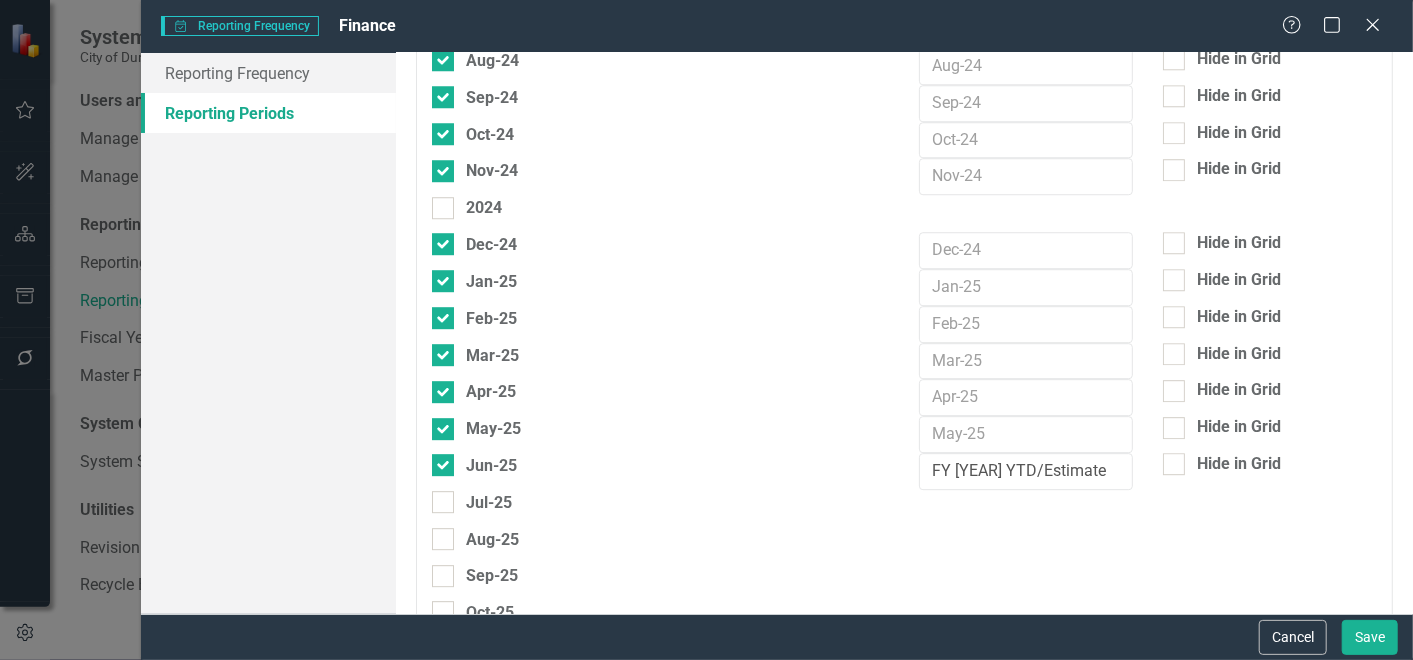 scroll, scrollTop: 23277, scrollLeft: 0, axis: vertical 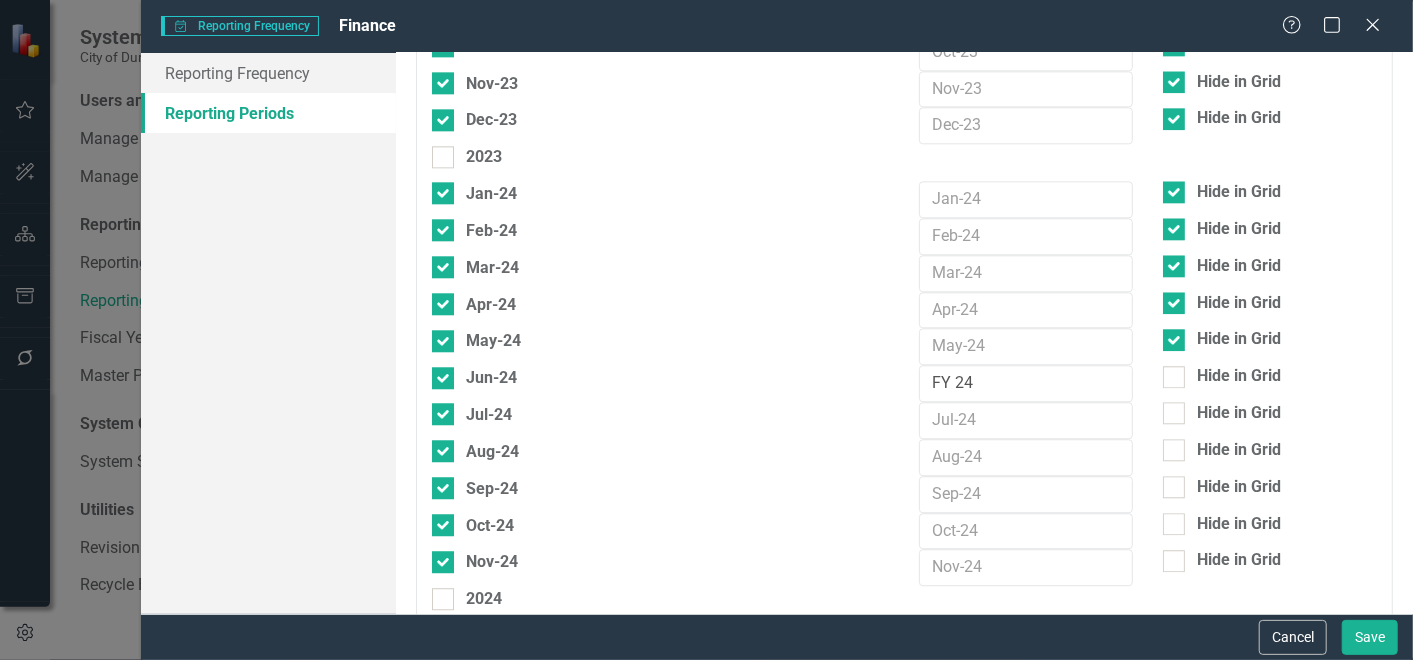 click on "Jul-25" at bounding box center [438, 888] 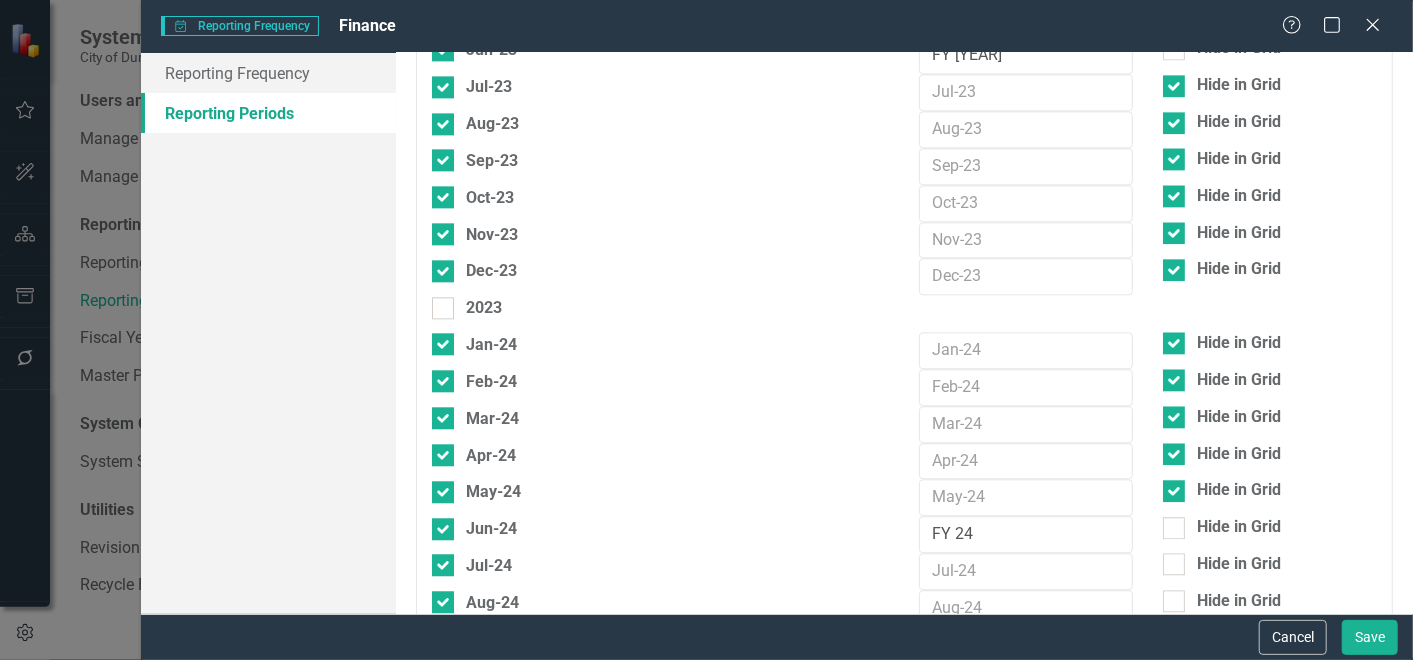 scroll, scrollTop: 23957, scrollLeft: 0, axis: vertical 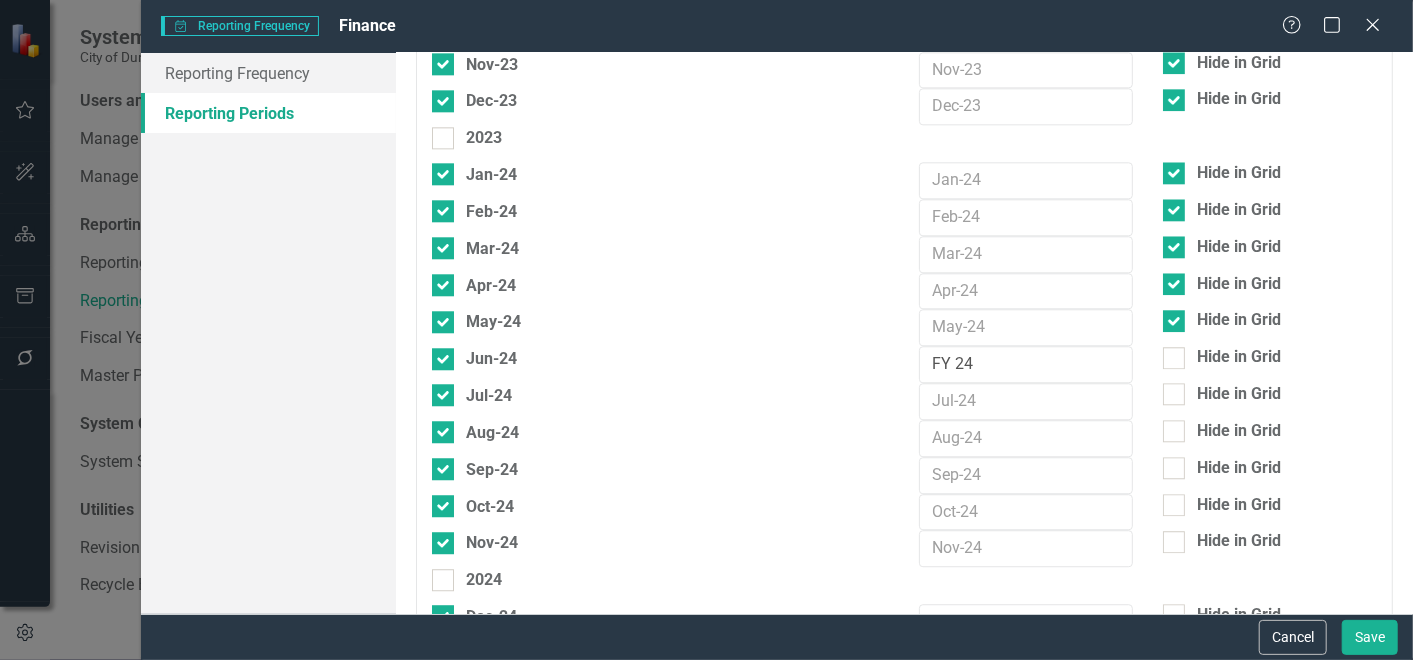 click on "FY 25 YTD/Estimate" at bounding box center [1026, 843] 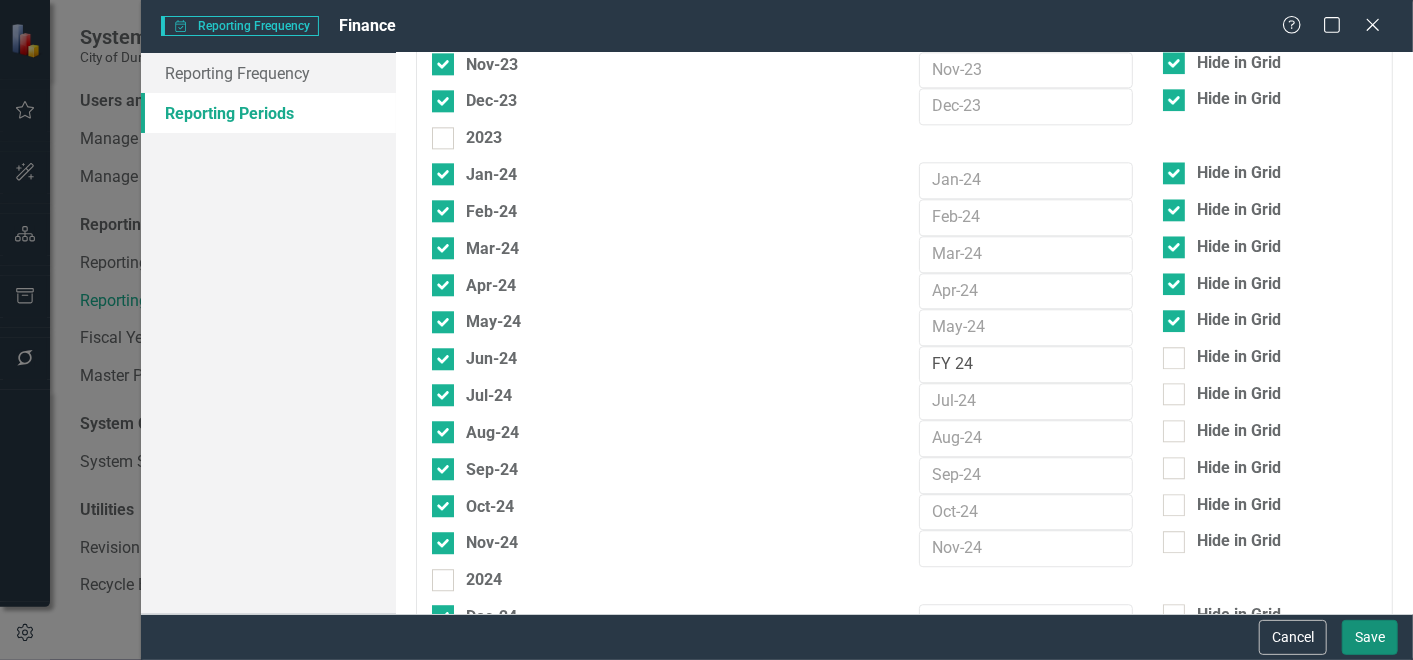 click on "Save" at bounding box center [1370, 637] 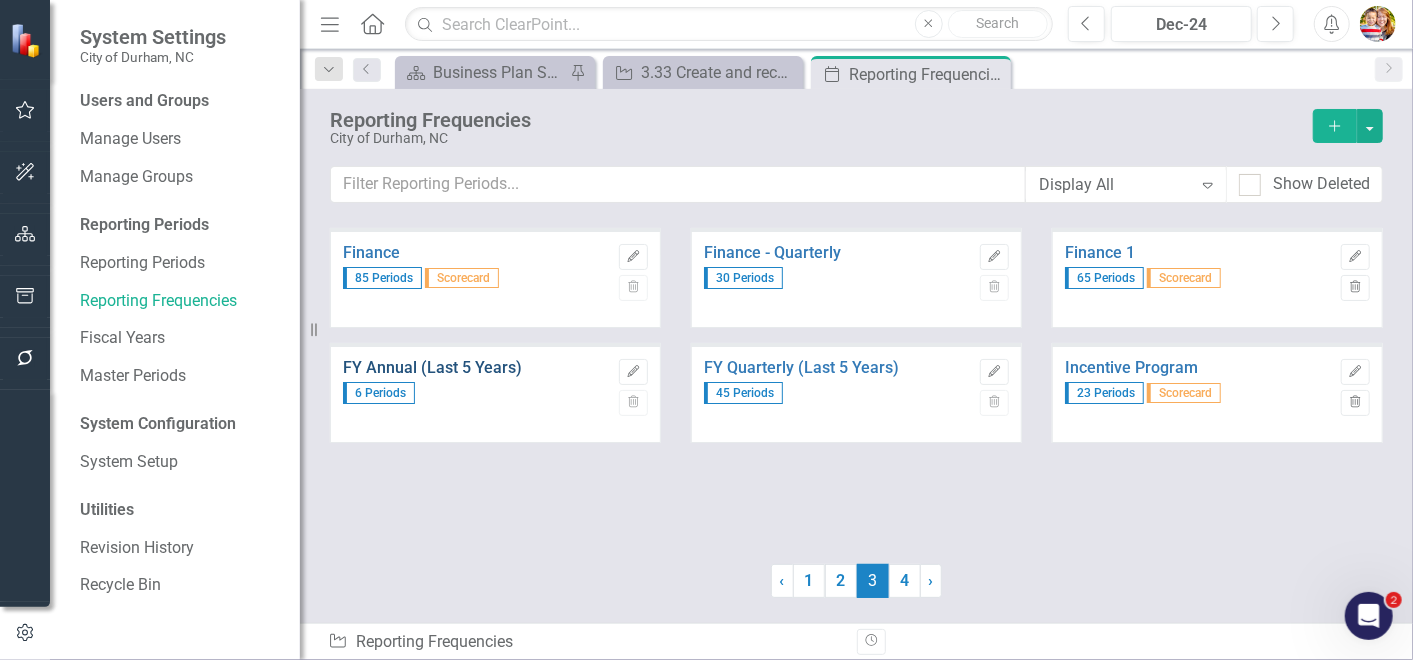 click on "FY Annual (Last 5 Years)" at bounding box center (476, 368) 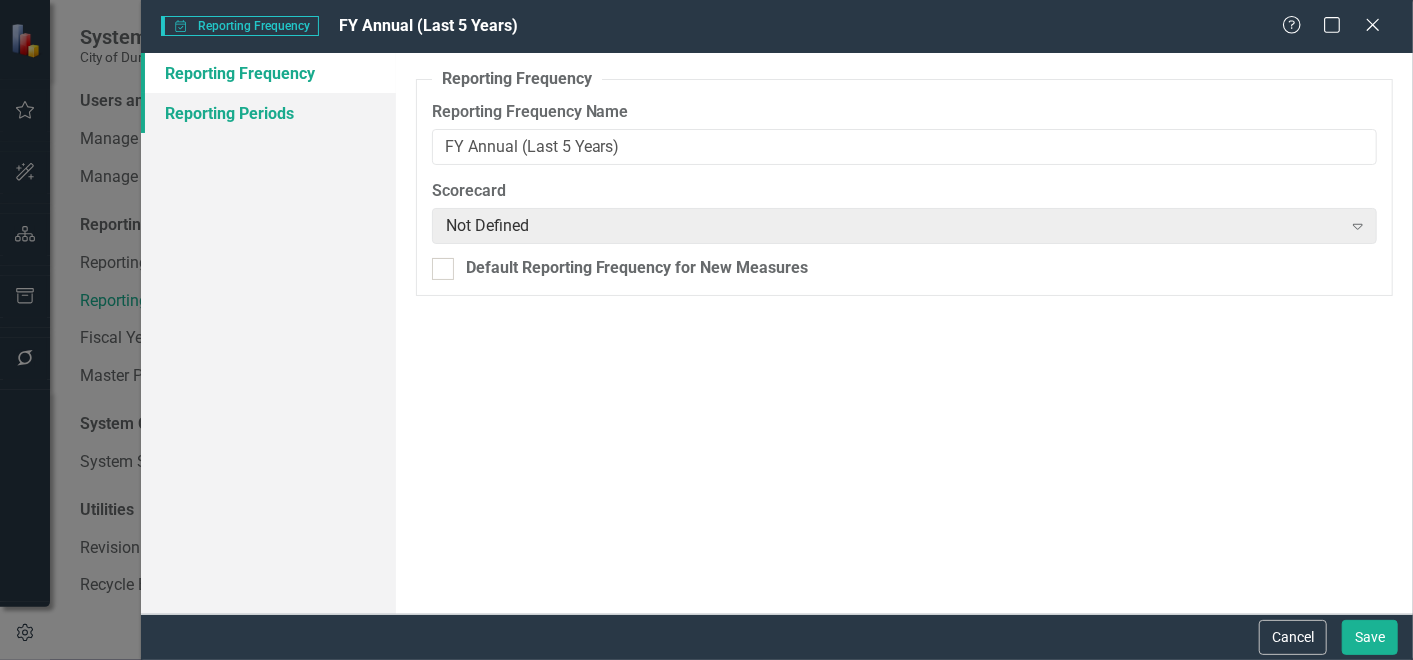 click on "Reporting Periods" at bounding box center [268, 113] 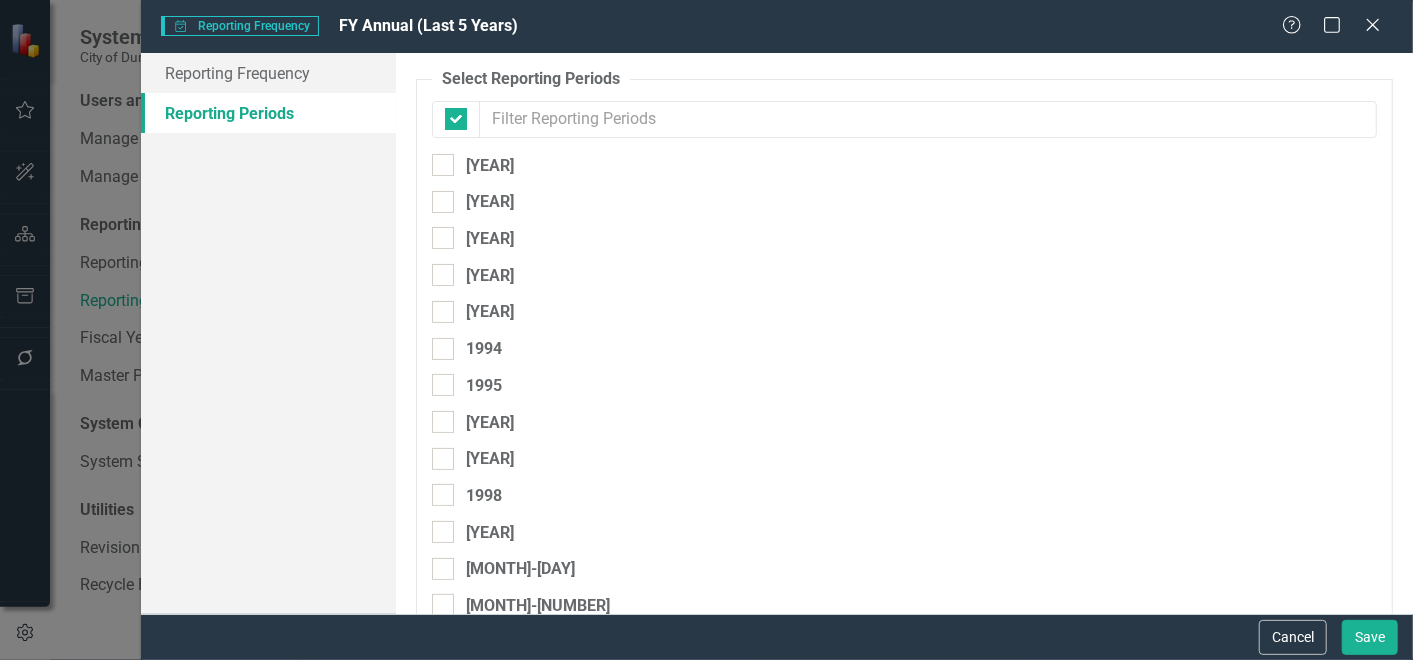 checkbox on "false" 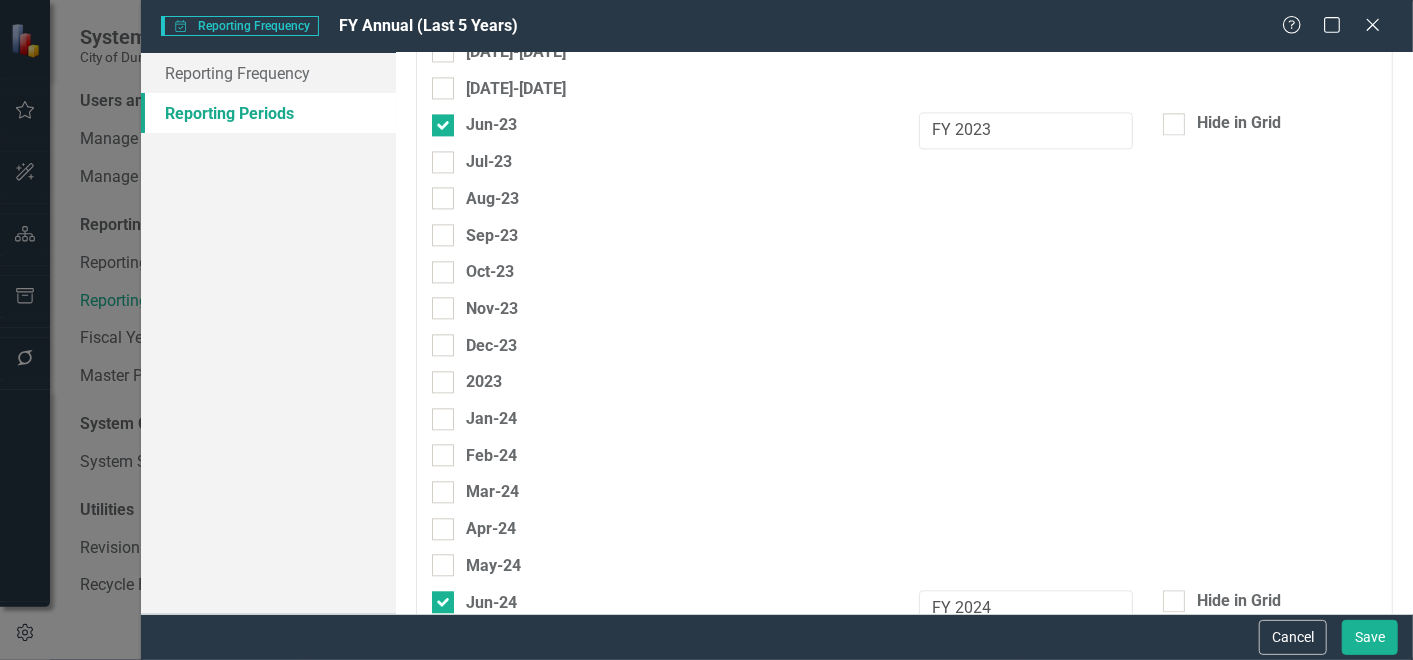 scroll, scrollTop: 23874, scrollLeft: 0, axis: vertical 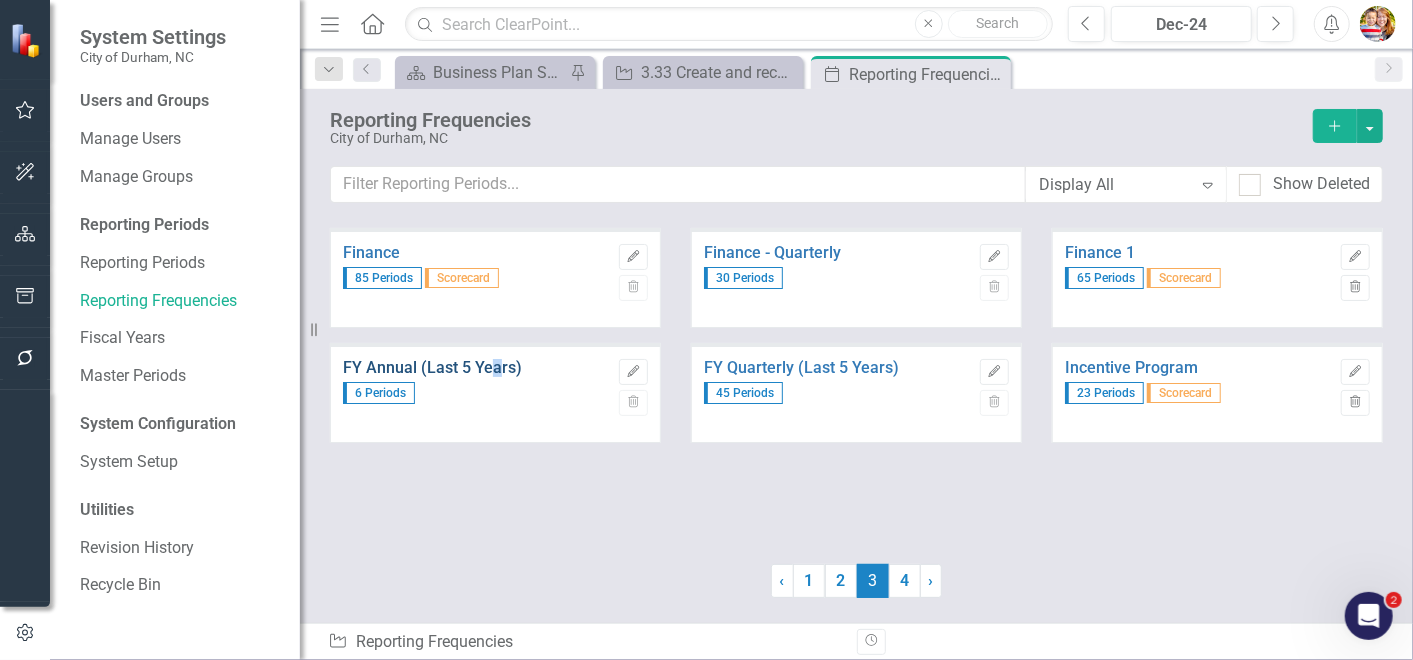 click on "FY Annual (Last 5 Years)" at bounding box center (476, 368) 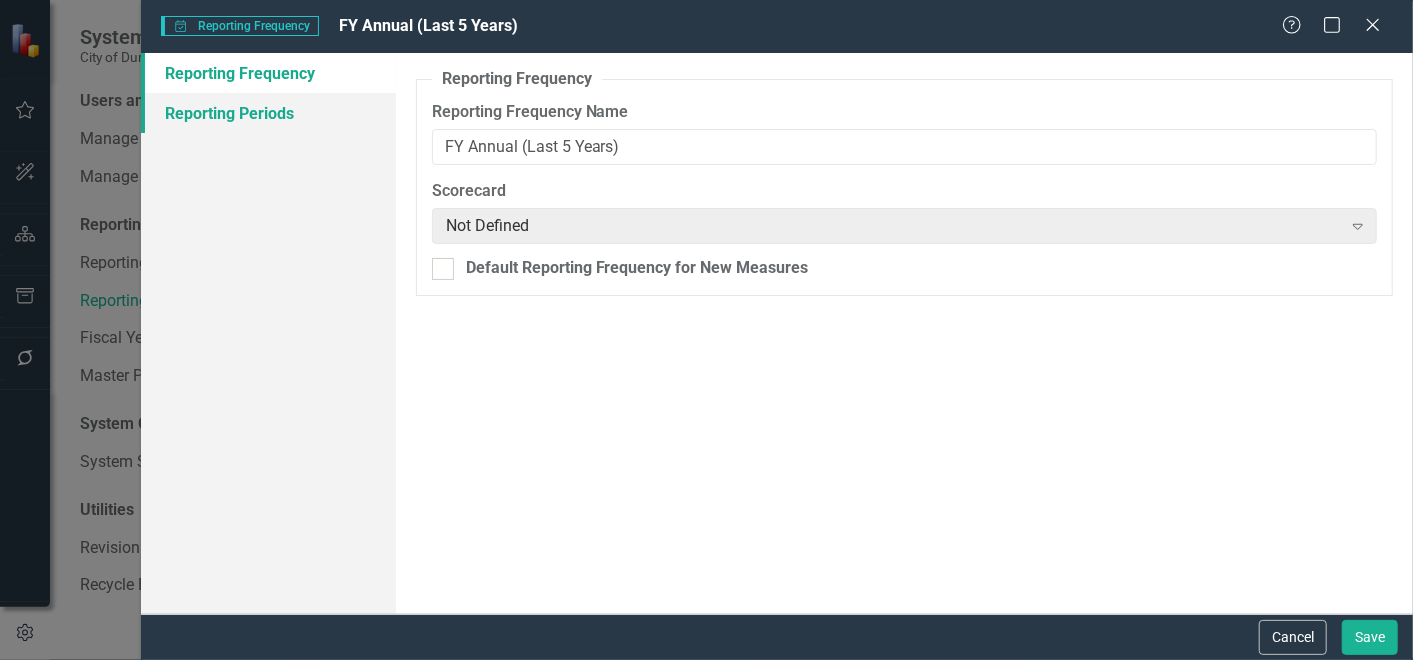 click on "Reporting Periods" at bounding box center (268, 113) 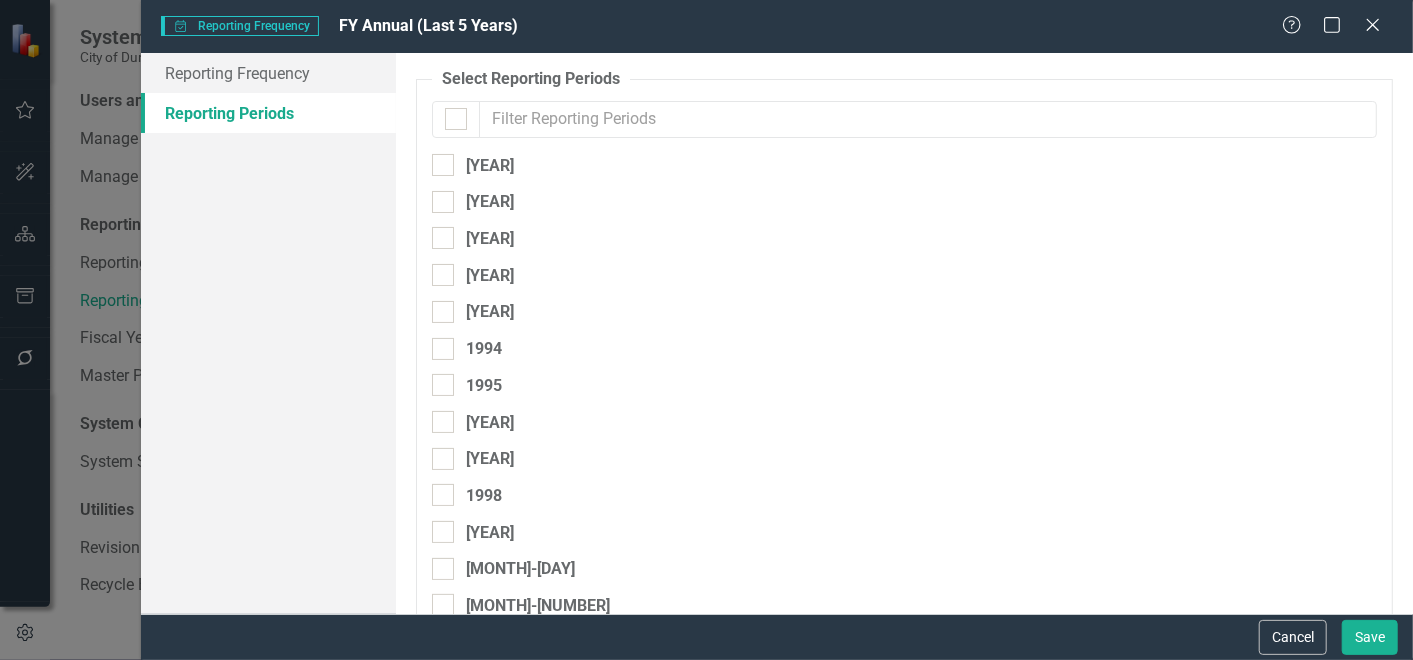 checkbox on "false" 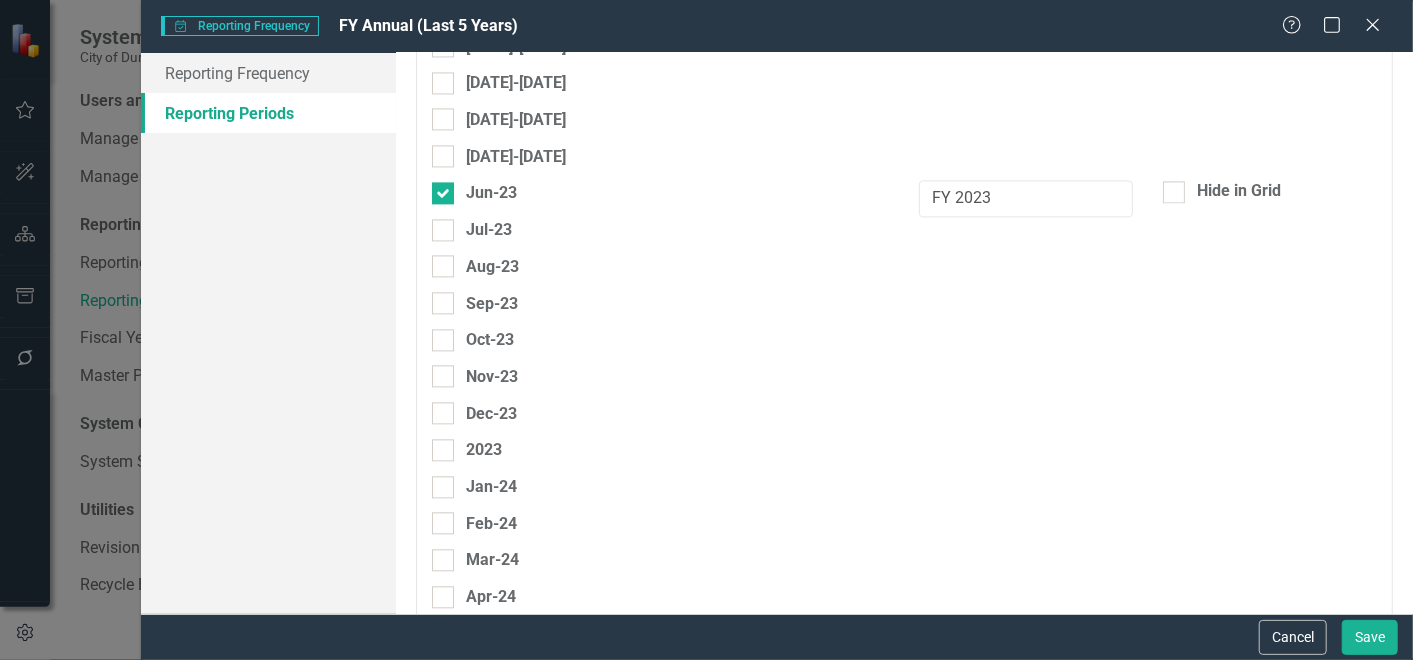 scroll, scrollTop: 24144, scrollLeft: 0, axis: vertical 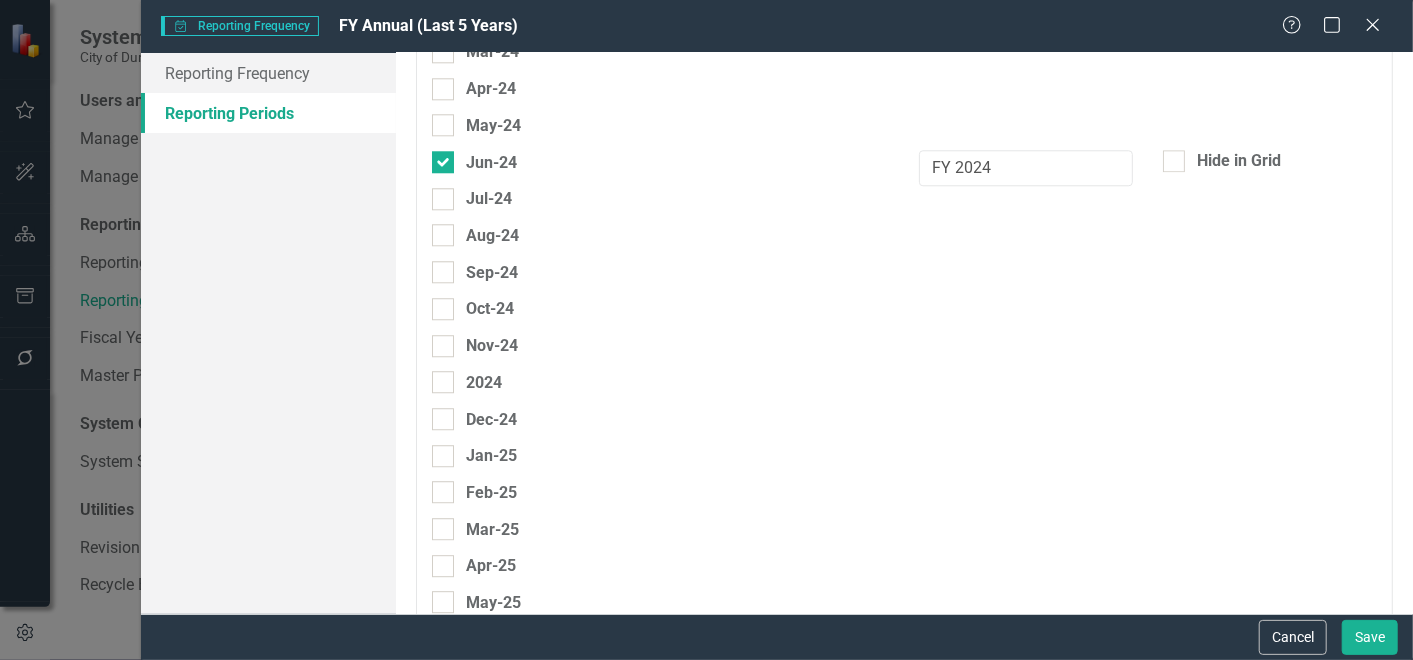 drag, startPoint x: 986, startPoint y: 436, endPoint x: 1070, endPoint y: 434, distance: 84.0238 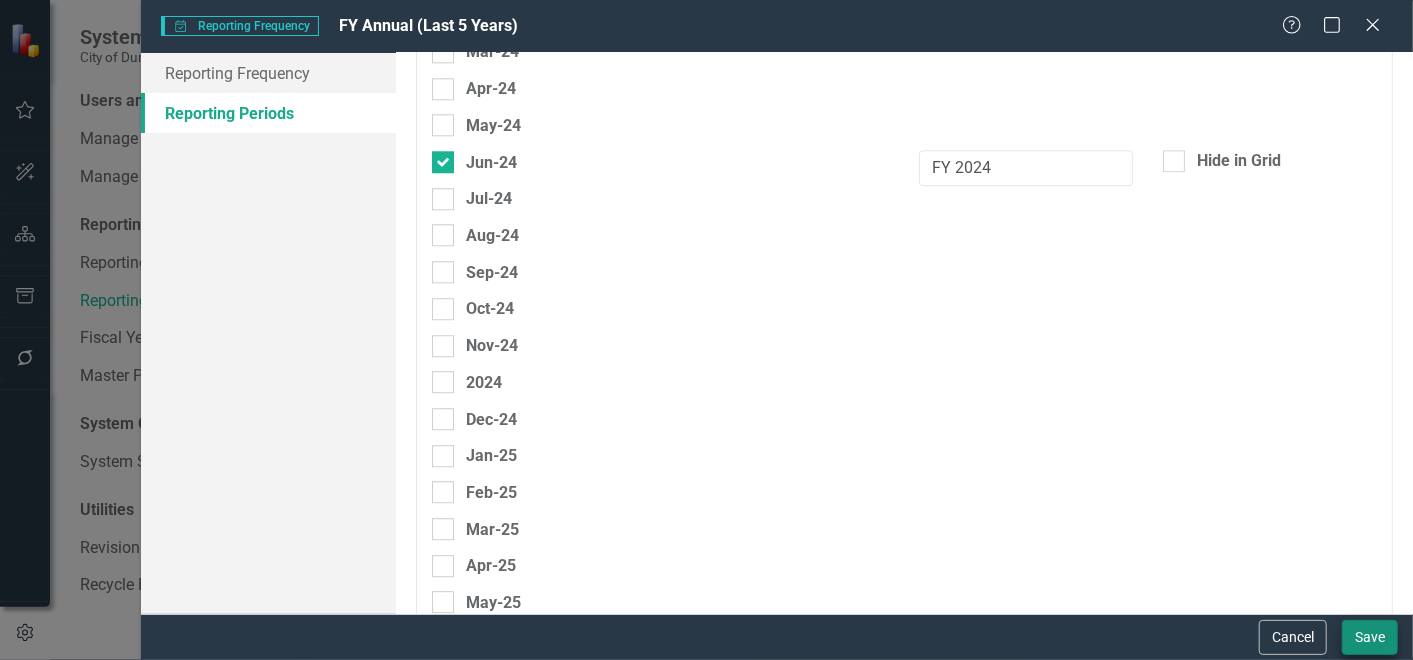 type on "FY 2026" 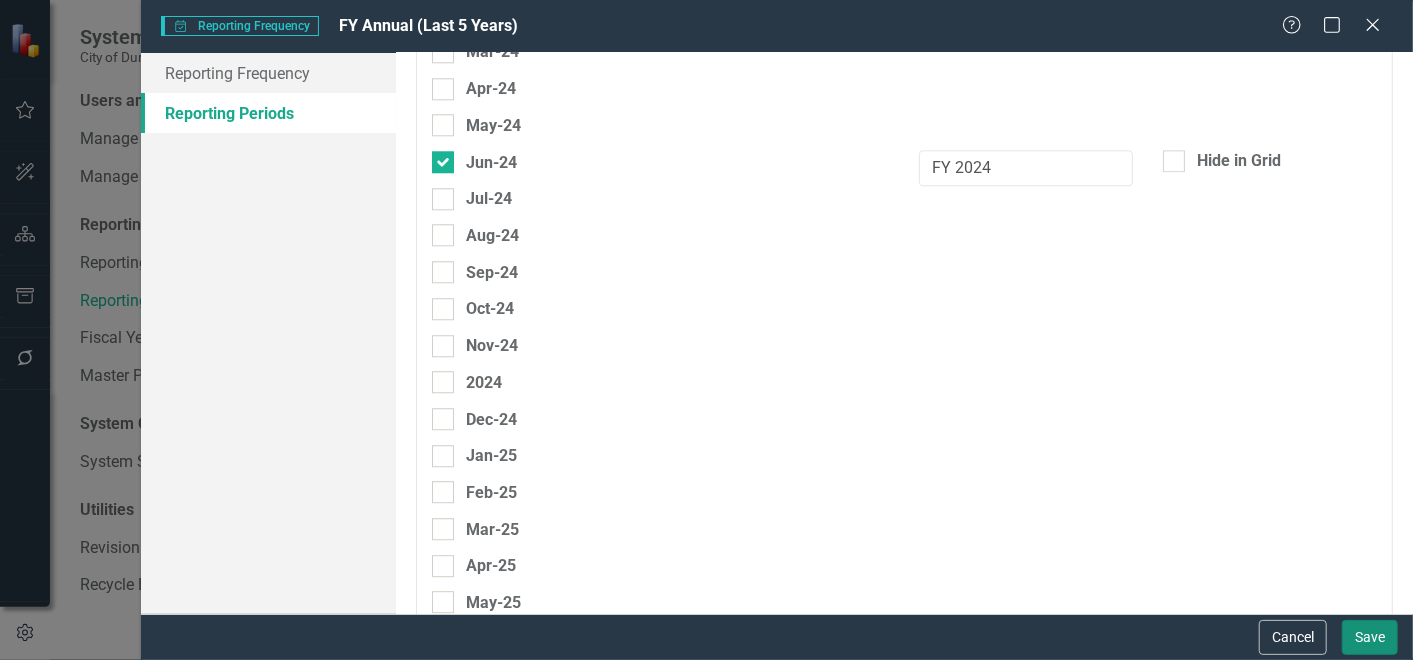 click on "Save" at bounding box center [1370, 637] 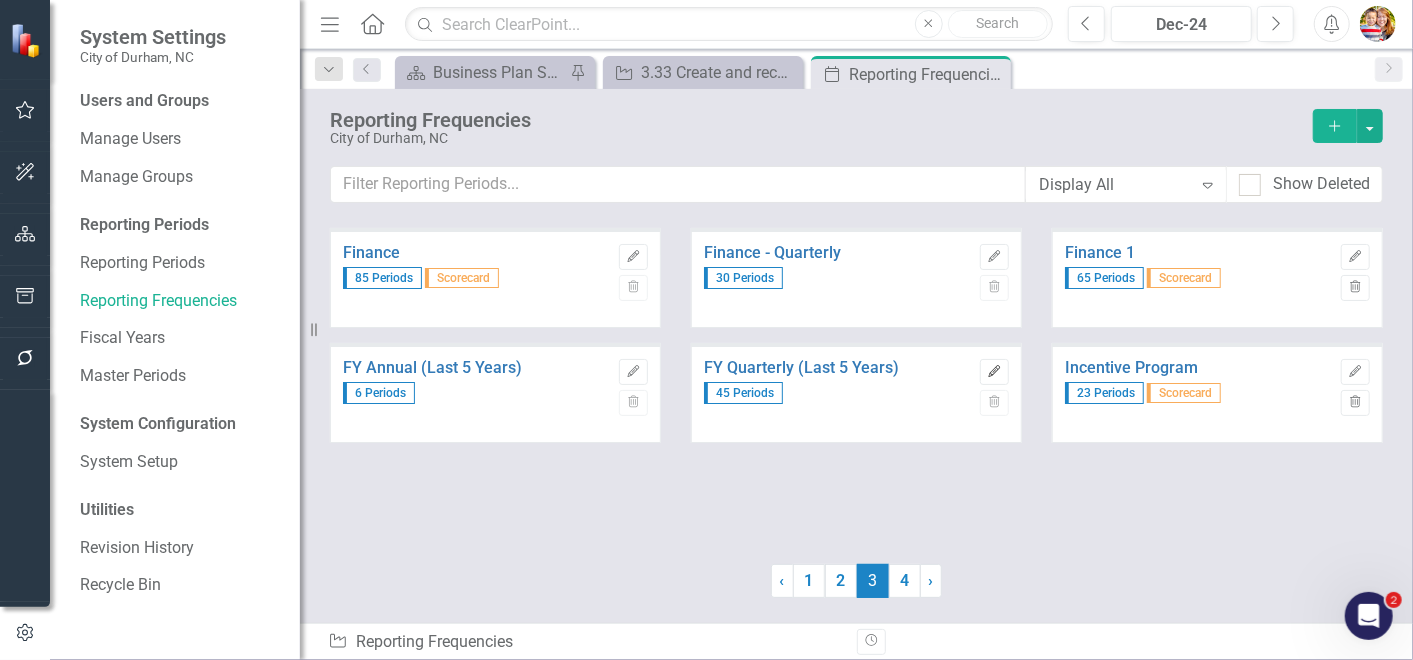 click on "Edit" 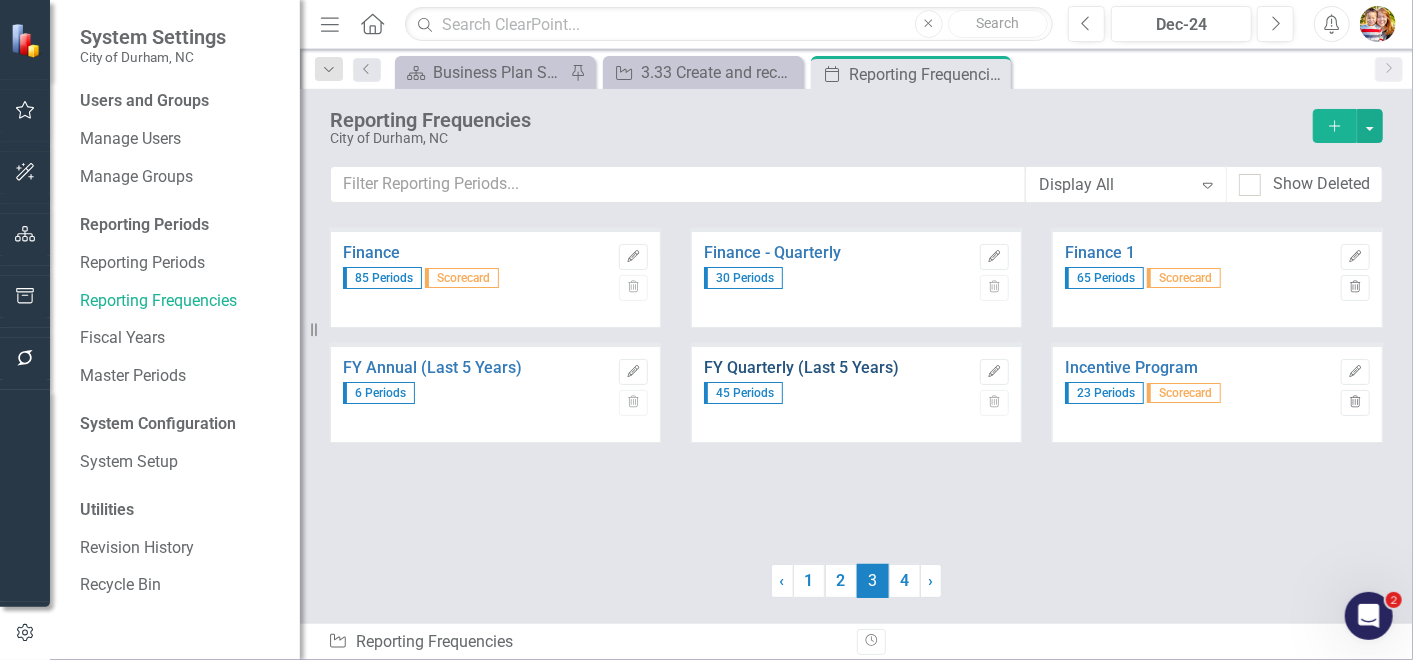 click on "FY Quarterly (Last 5 Years)" at bounding box center [837, 368] 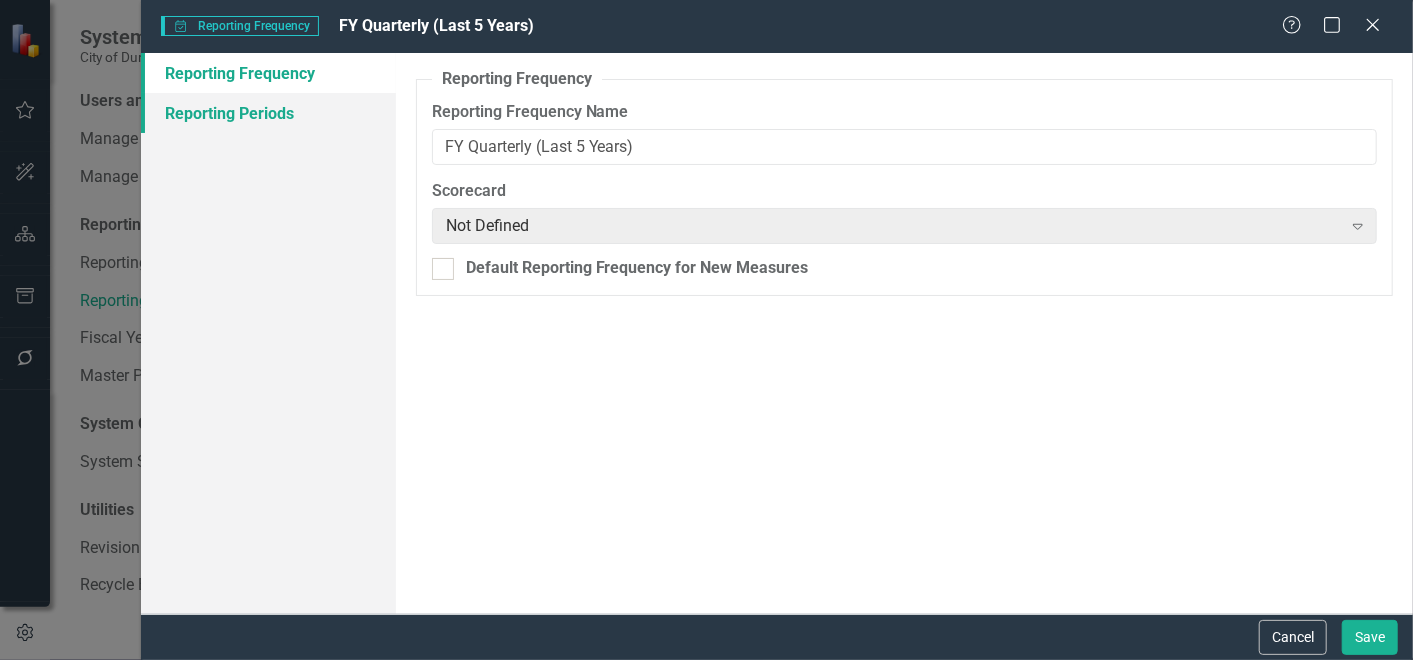 click on "Reporting Periods" at bounding box center (268, 113) 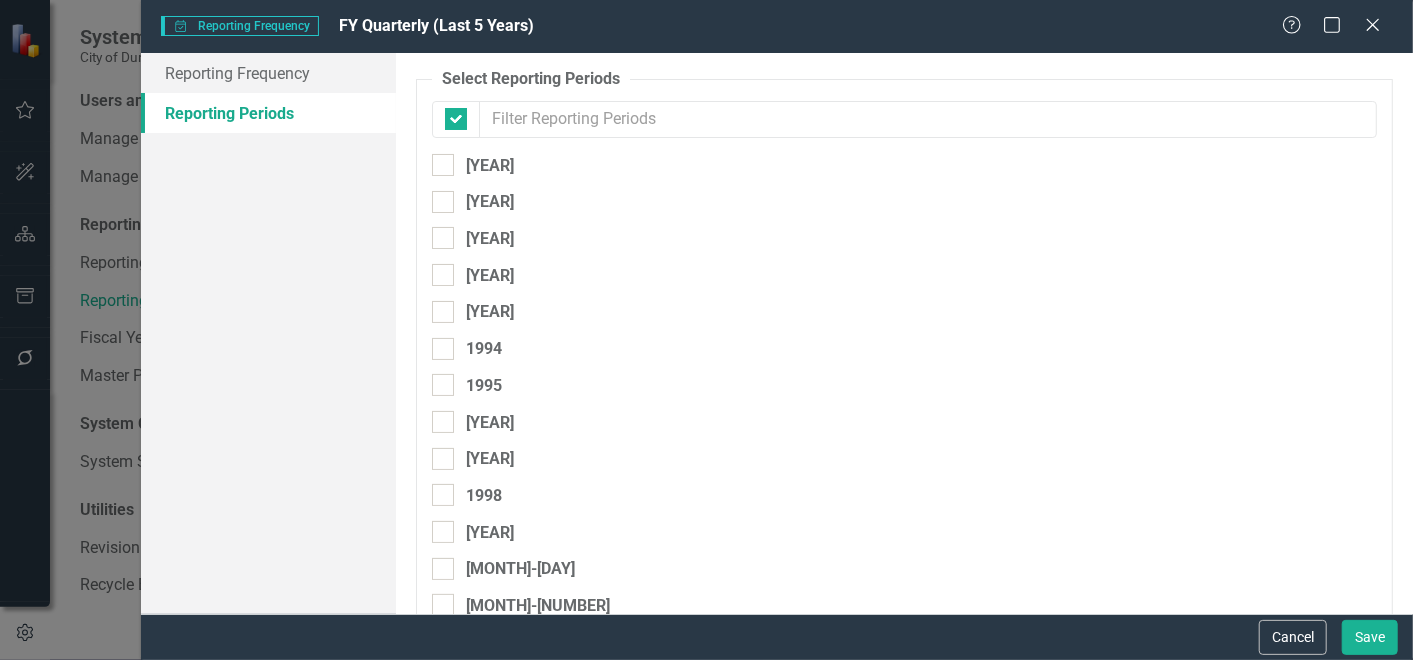 checkbox on "false" 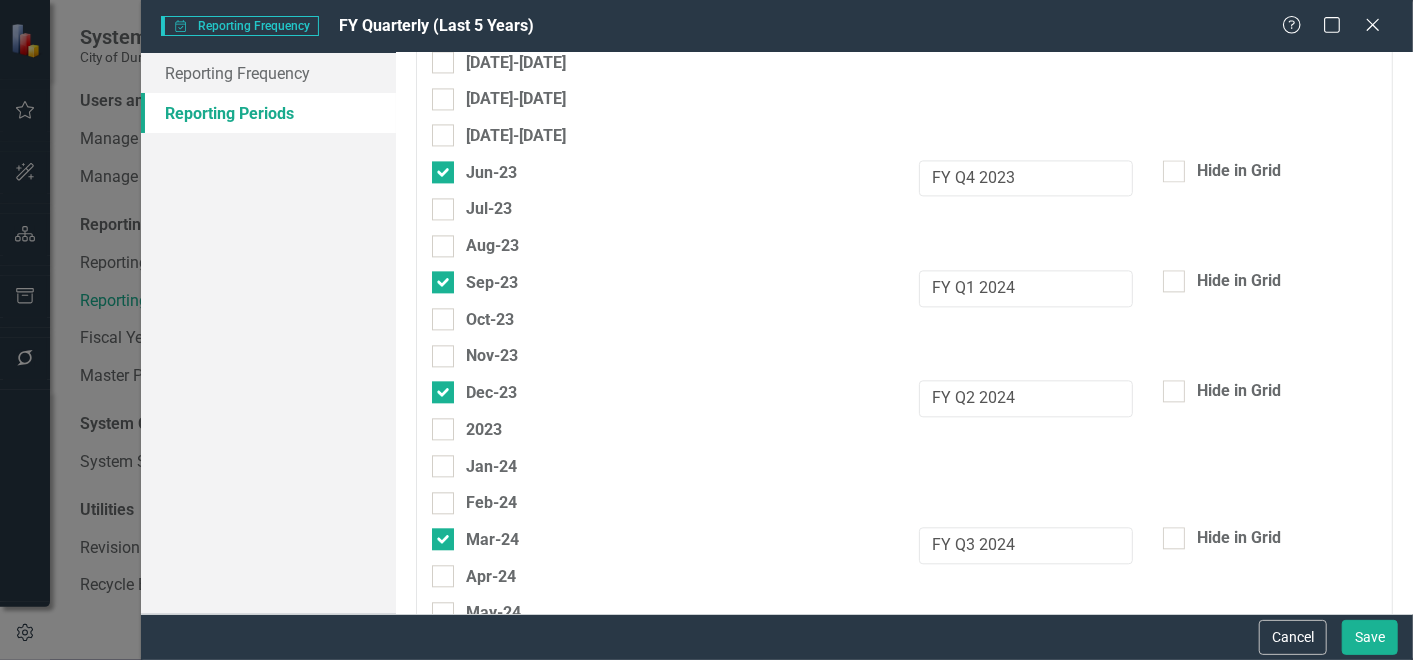 scroll, scrollTop: 24408, scrollLeft: 0, axis: vertical 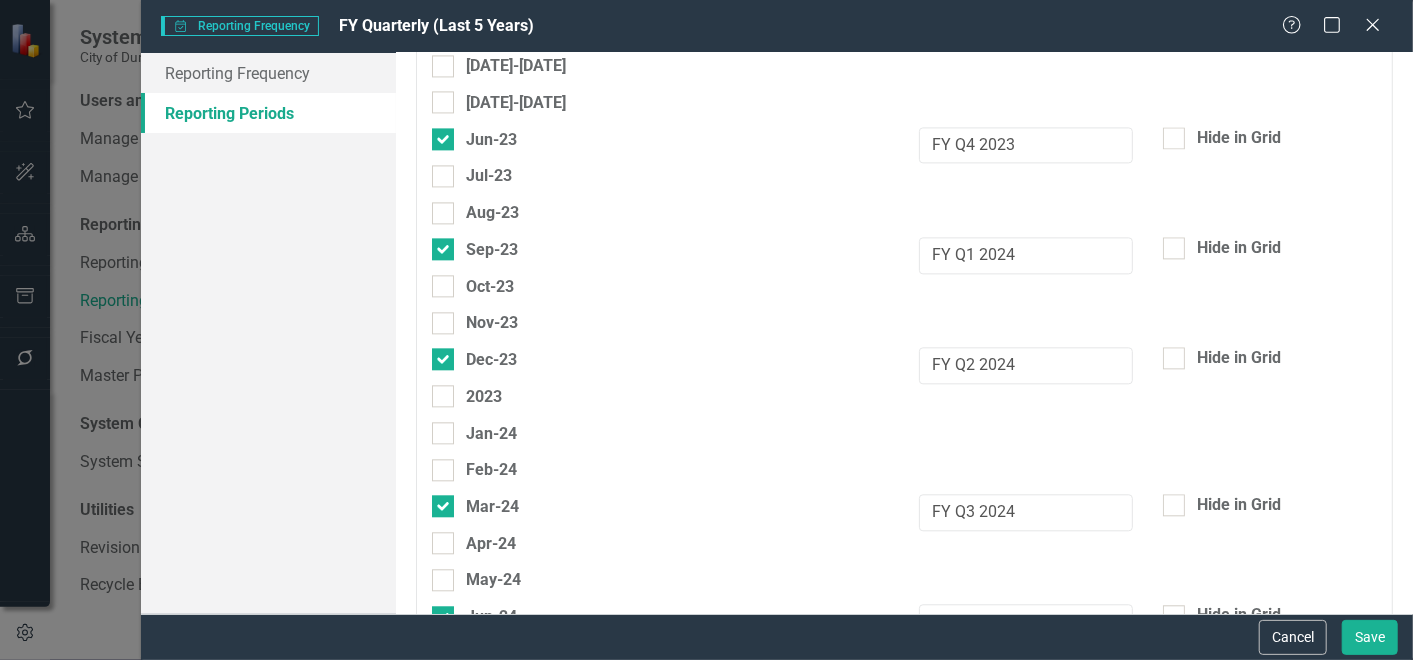 click on "Sep-25" at bounding box center (438, 1199) 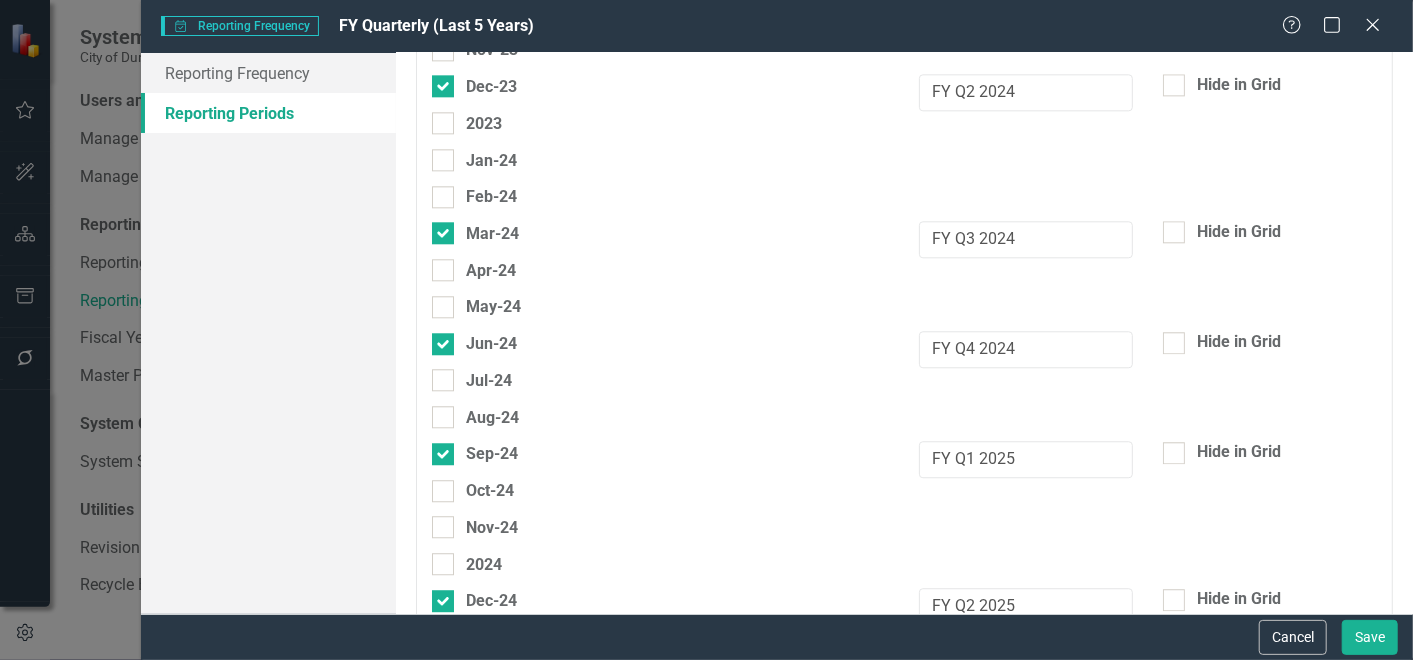 scroll, scrollTop: 24035, scrollLeft: 0, axis: vertical 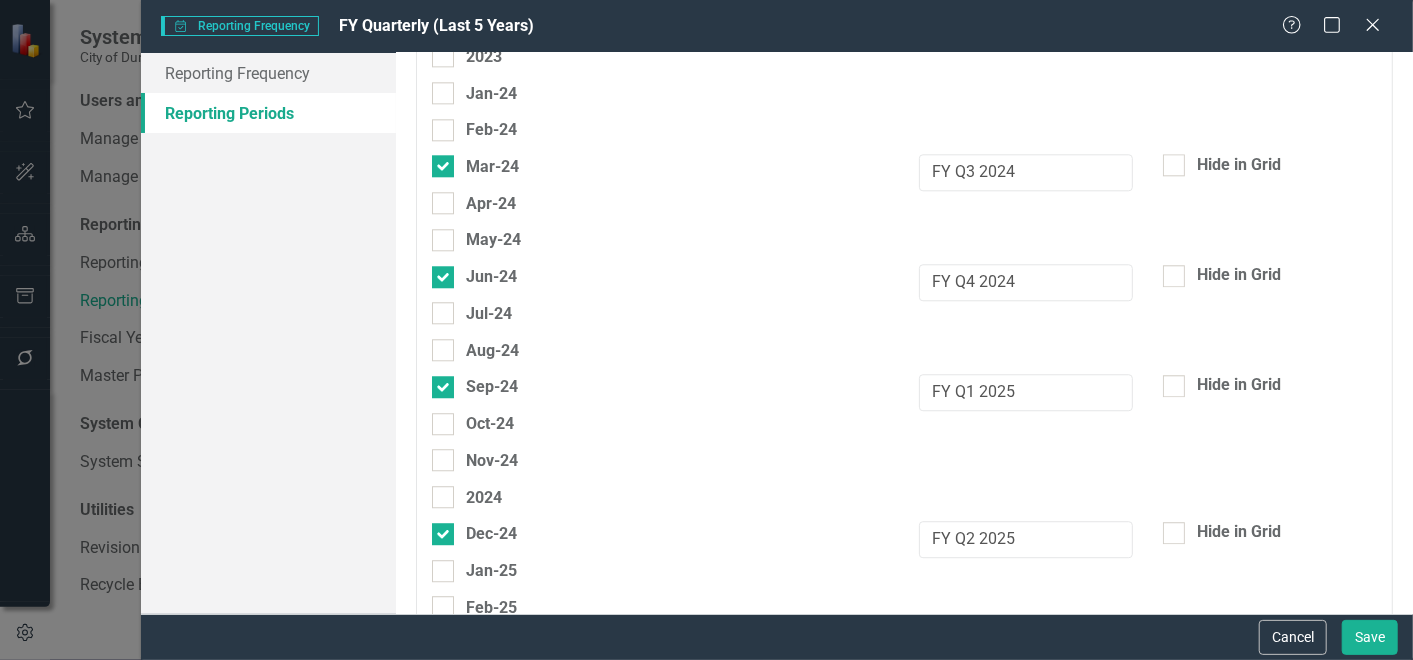 click on "Dec-25" at bounding box center (438, 970) 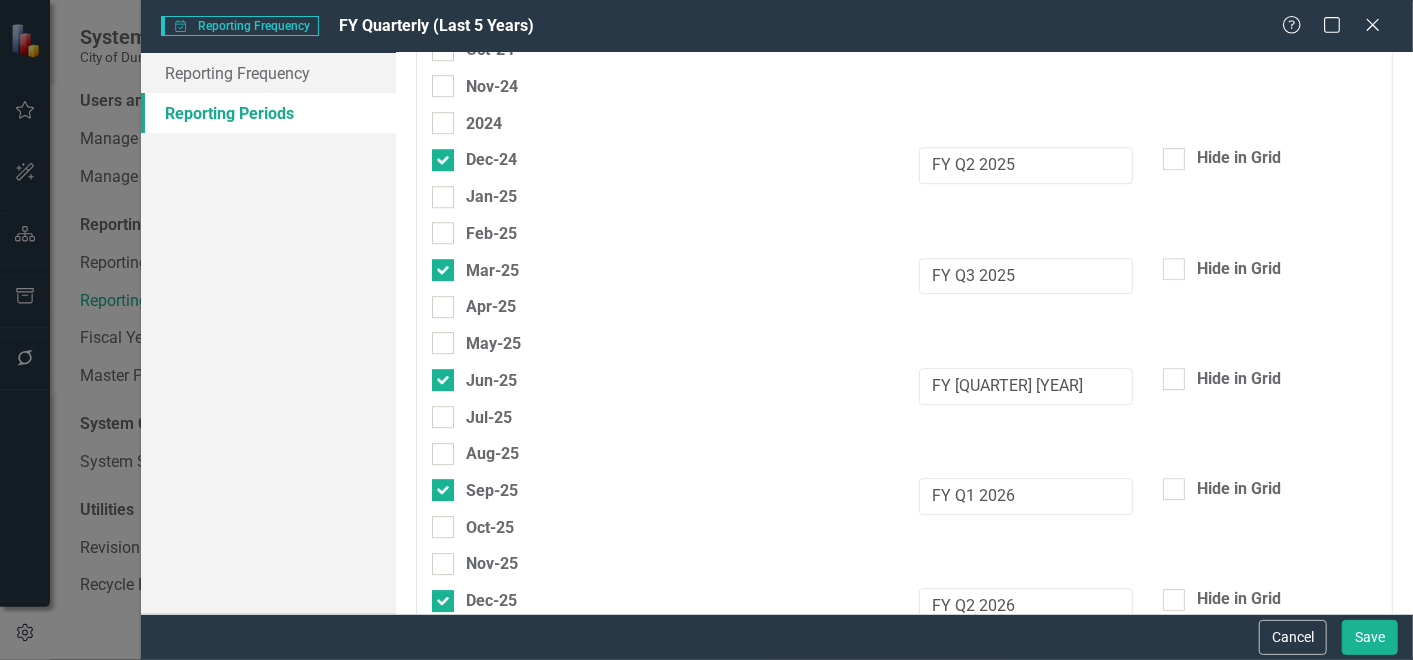 scroll, scrollTop: 24410, scrollLeft: 0, axis: vertical 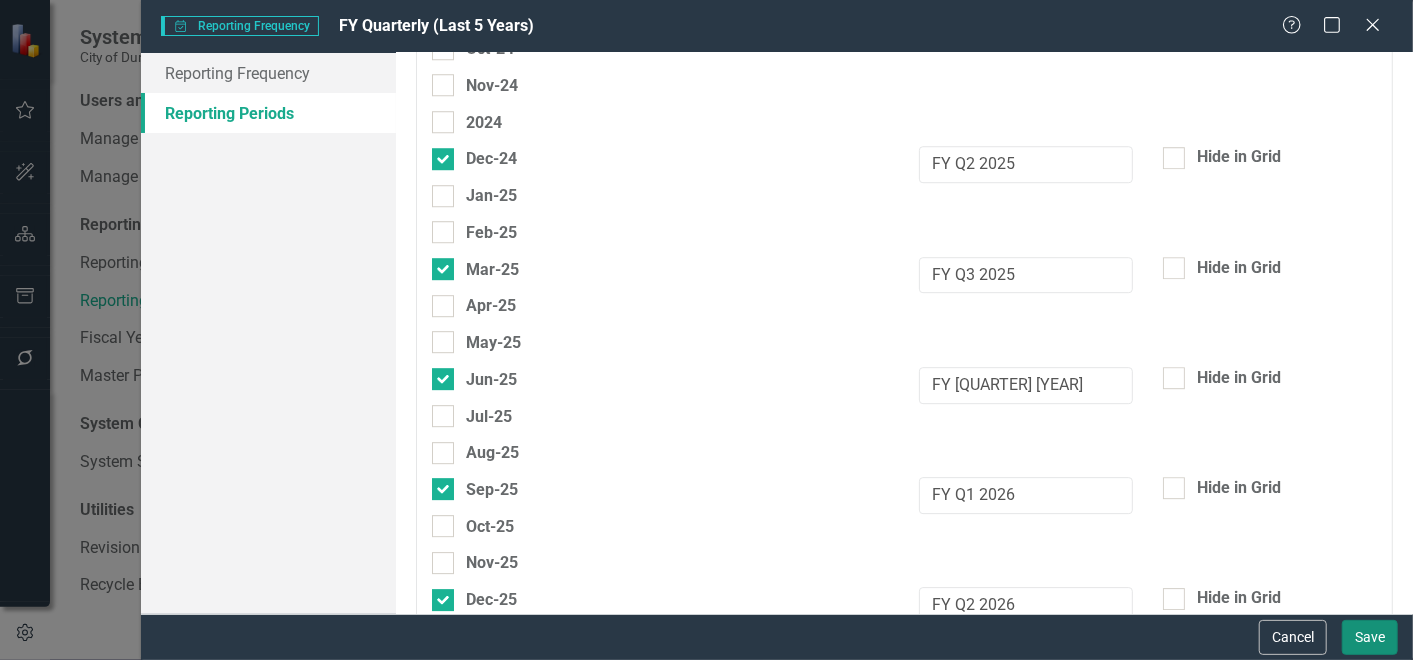 click on "Save" at bounding box center [1370, 637] 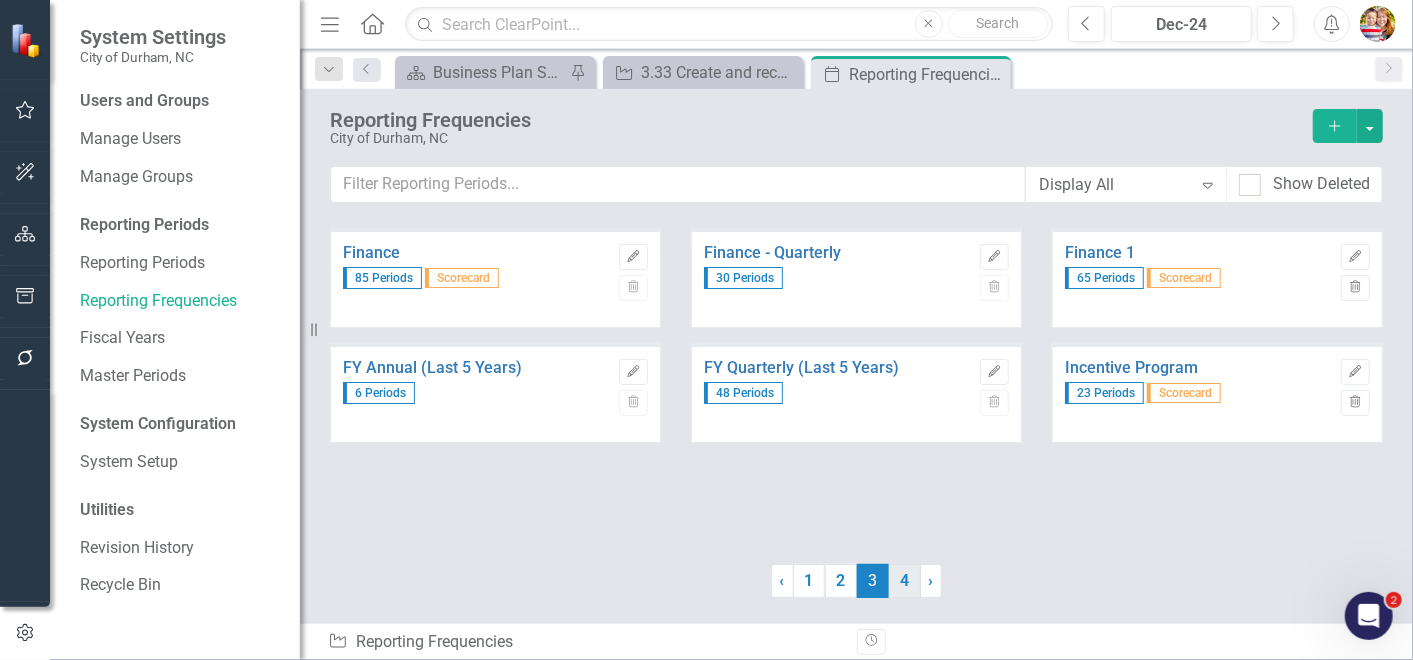 click on "4" at bounding box center [905, 581] 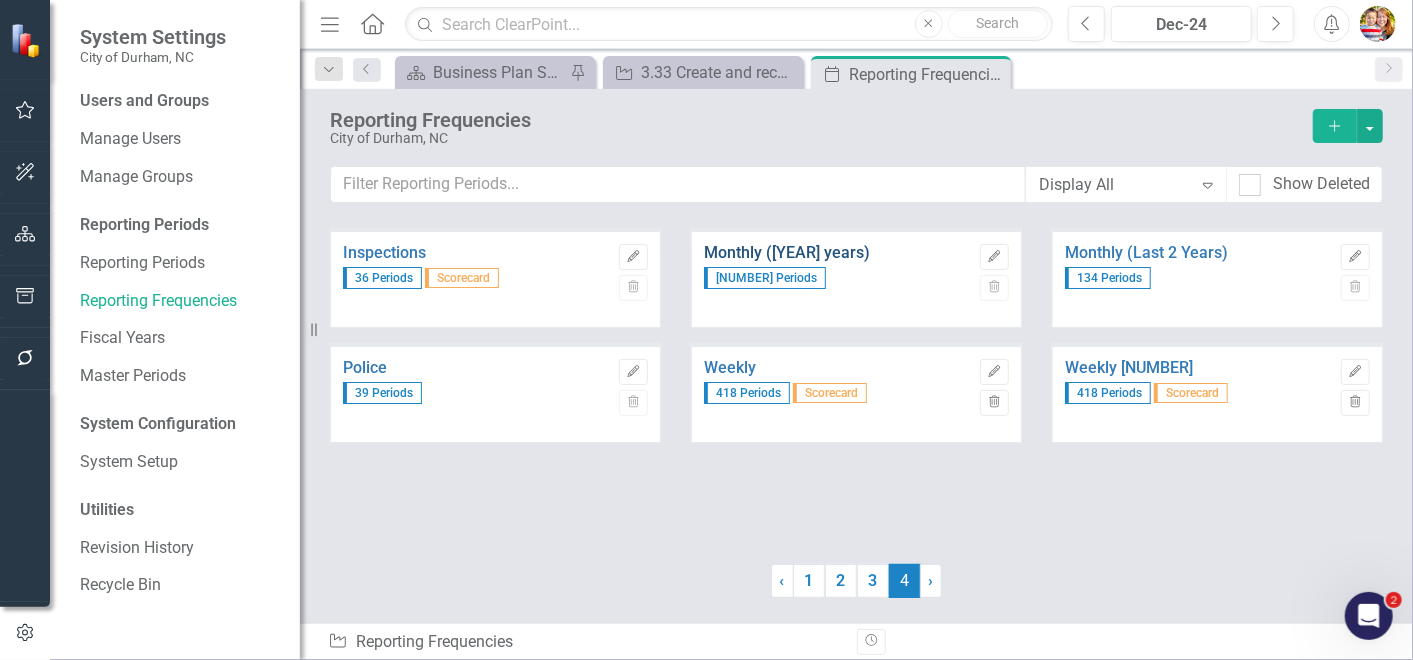 click on "Monthly ([NUMBER] years)" at bounding box center [837, 253] 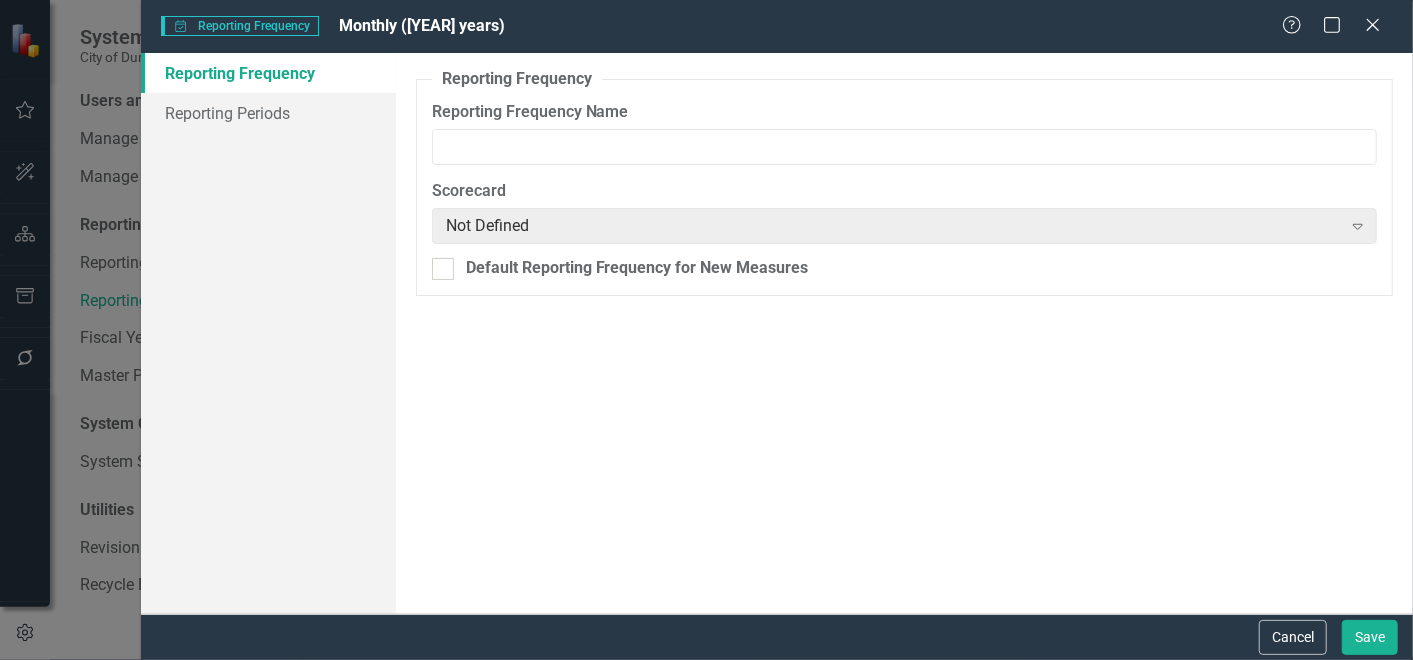 type on "Monthly ([NUMBER] years)" 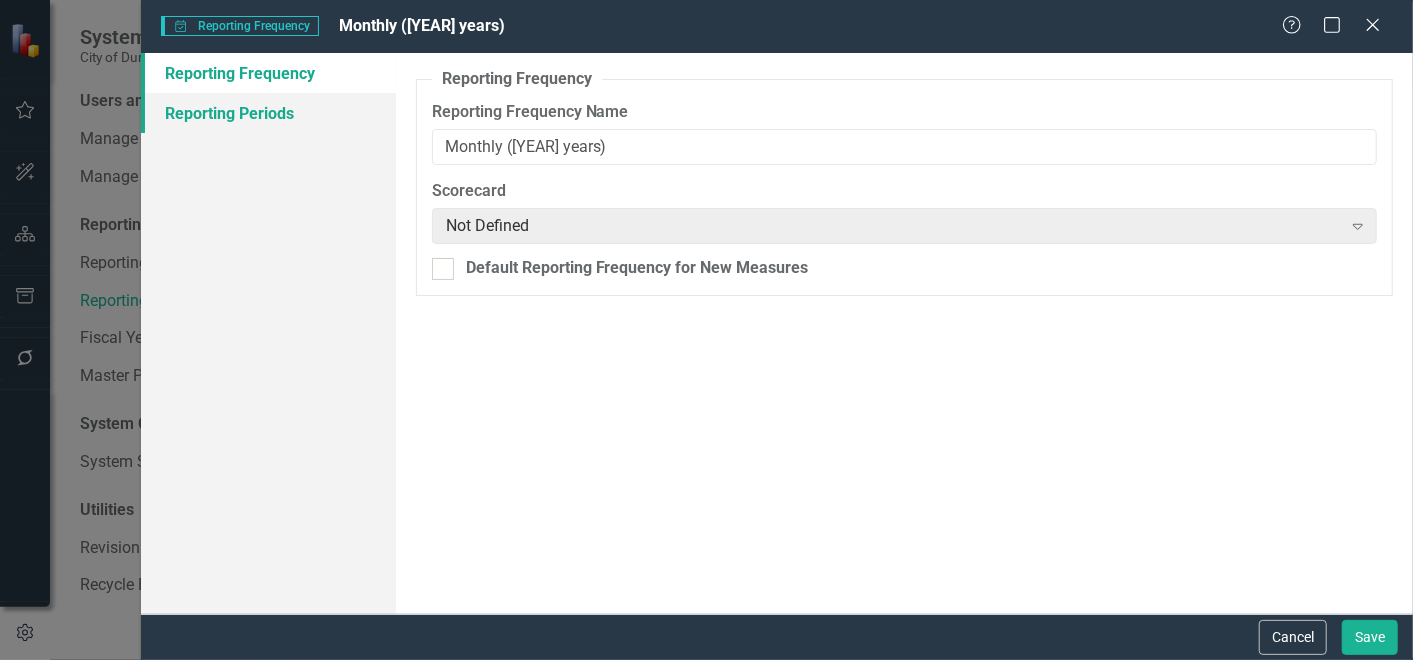 click on "Reporting Periods" at bounding box center [268, 113] 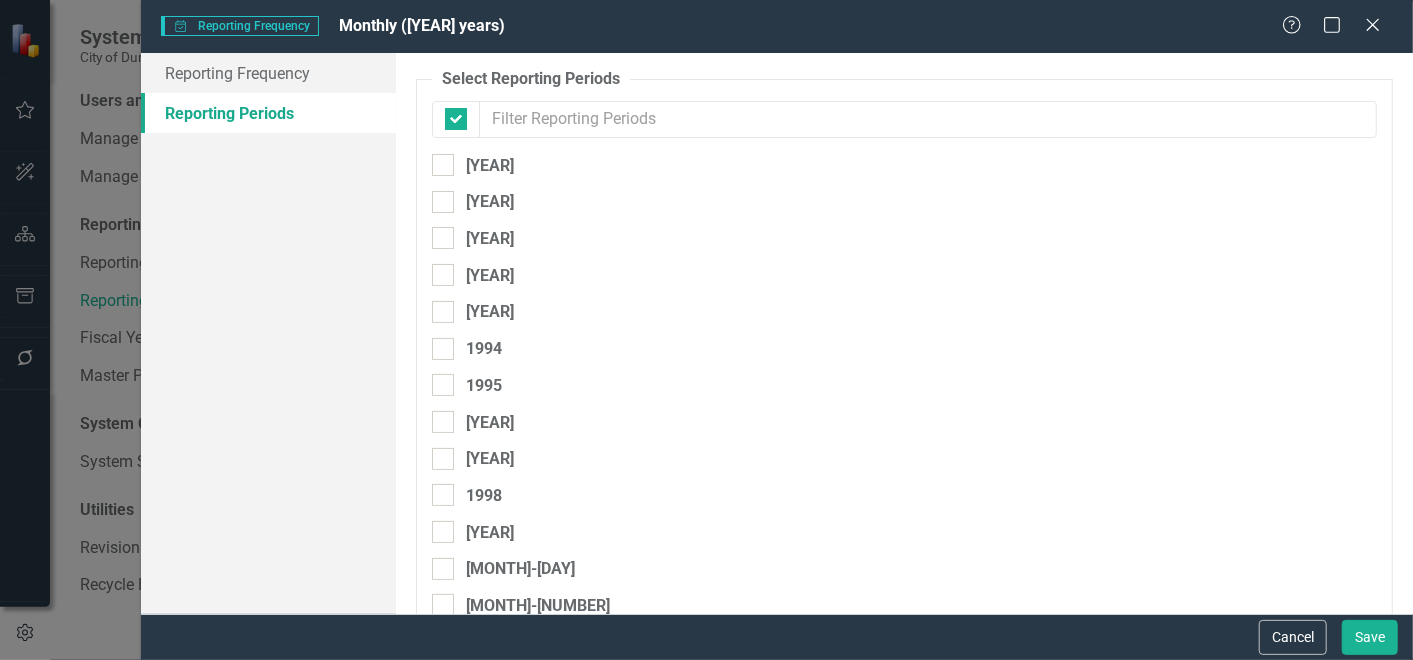 checkbox on "false" 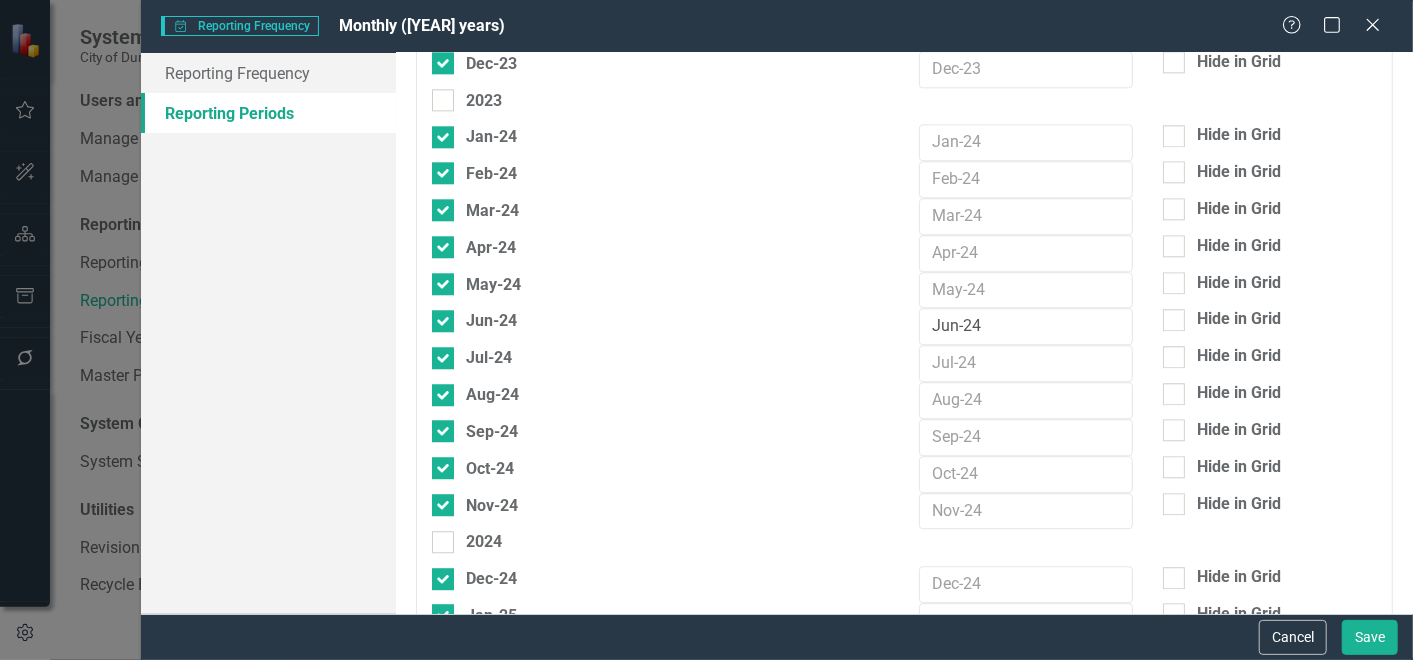 scroll, scrollTop: 24074, scrollLeft: 0, axis: vertical 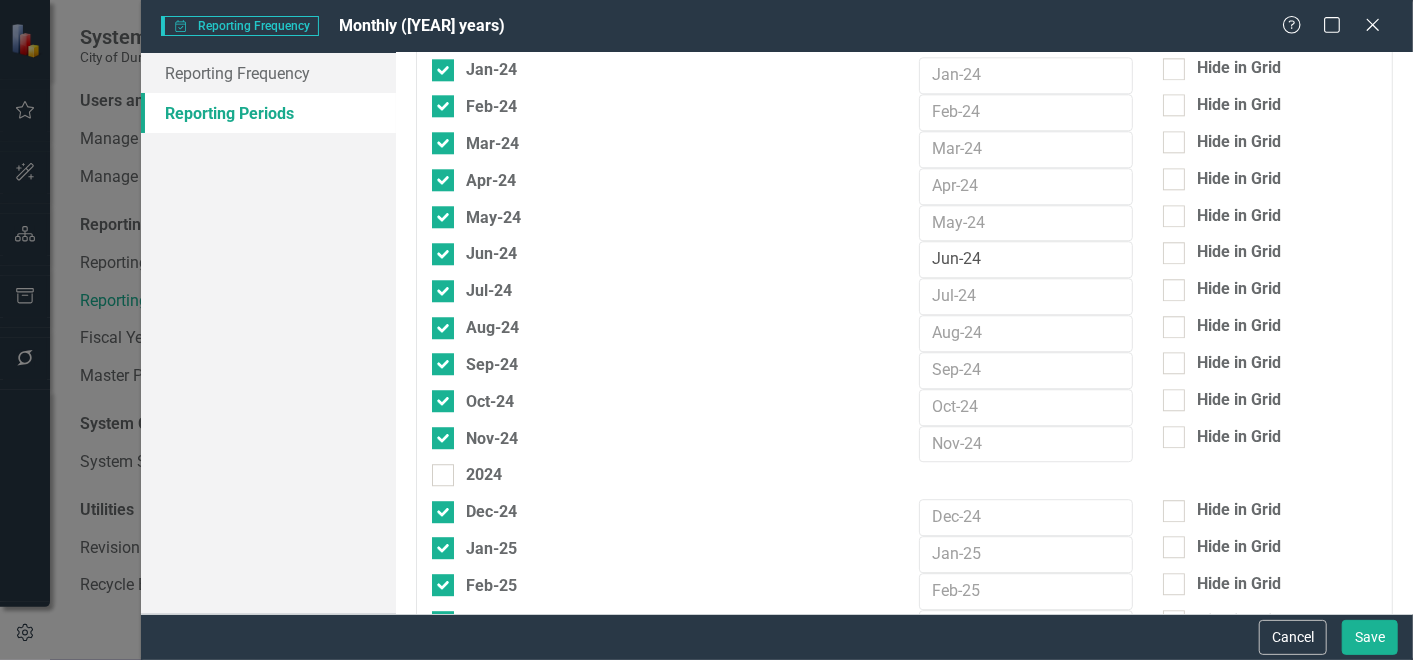 click at bounding box center (443, 769) 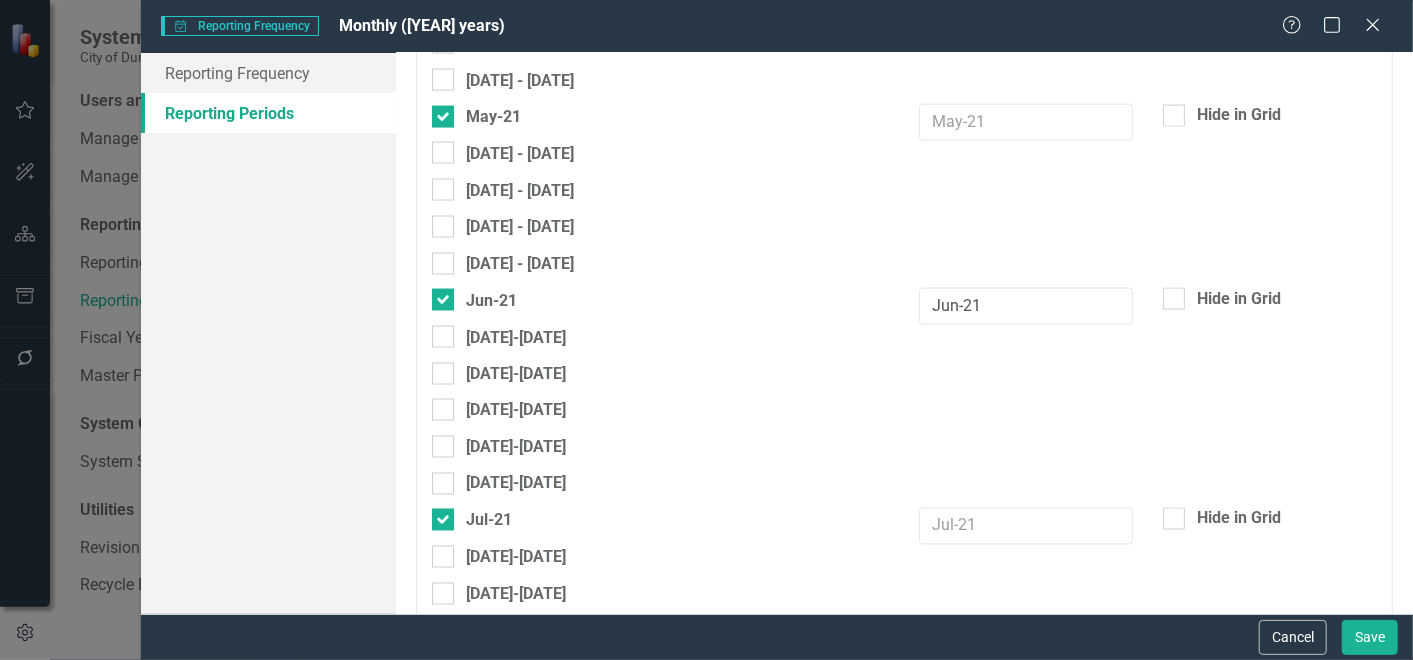 scroll, scrollTop: 18500, scrollLeft: 0, axis: vertical 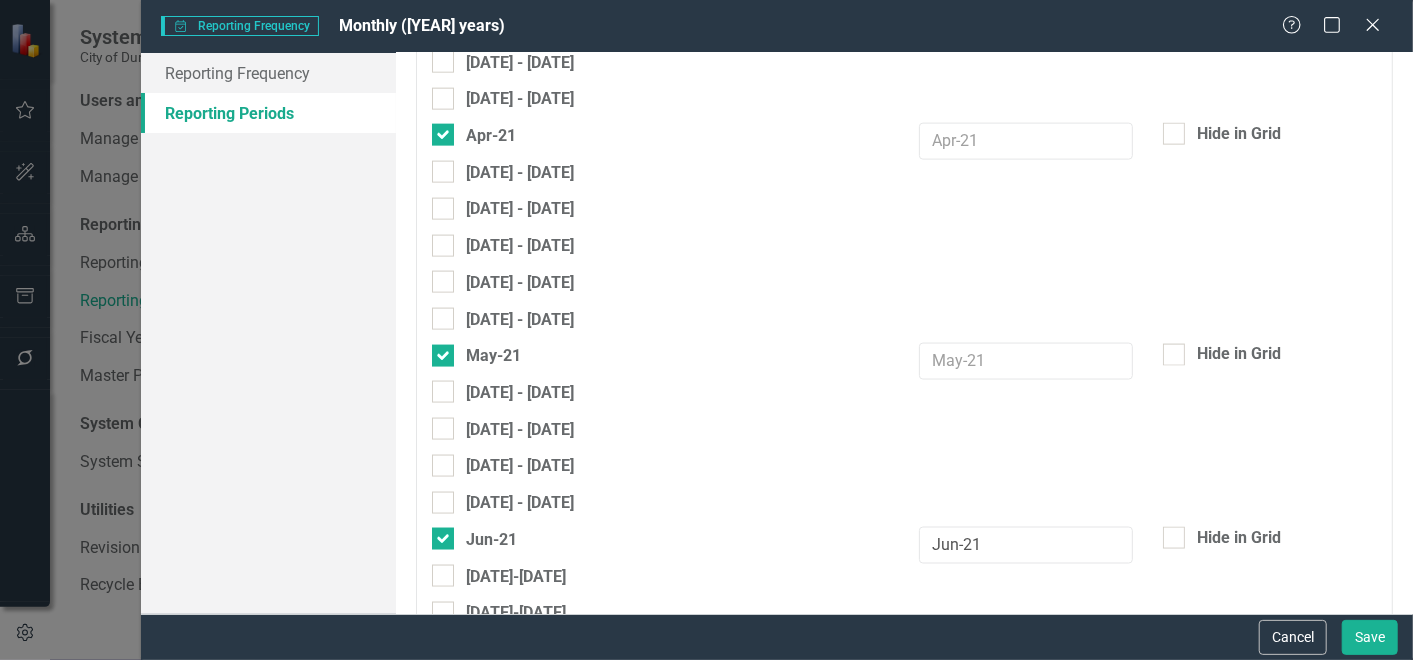 click at bounding box center (1174, 758) 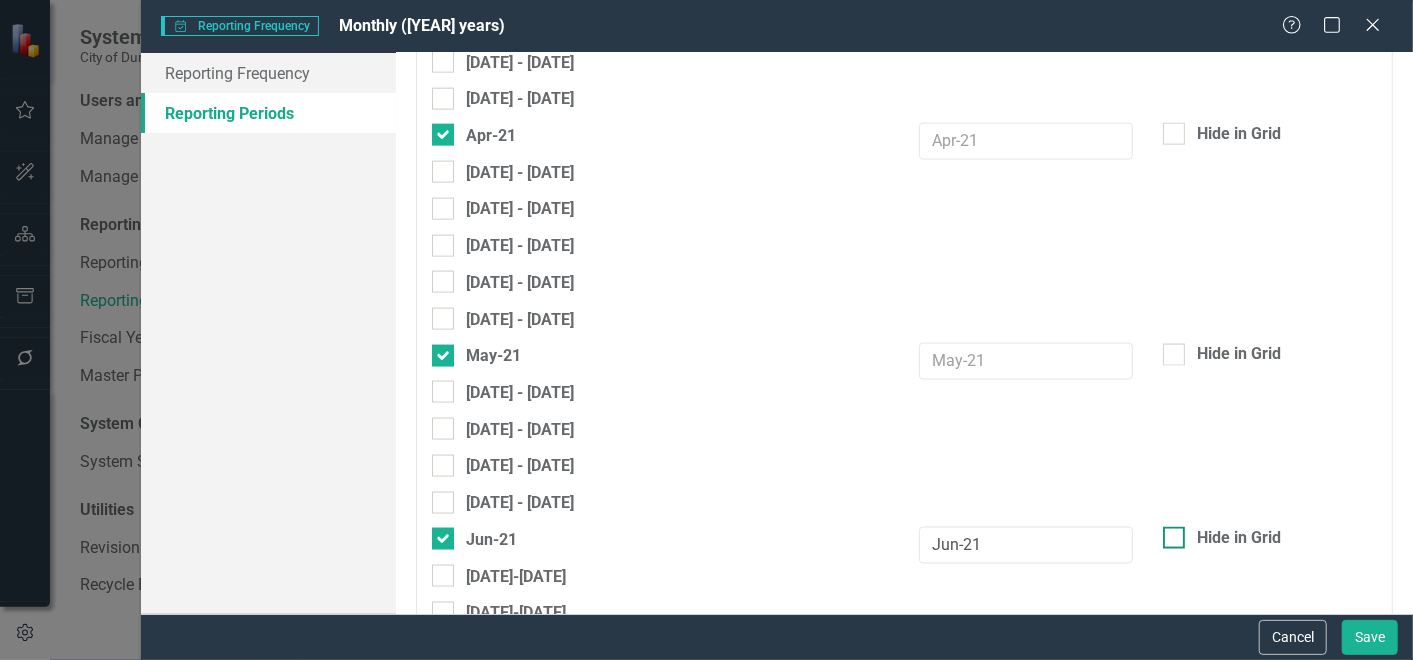 drag, startPoint x: 1157, startPoint y: 89, endPoint x: 1168, endPoint y: 91, distance: 11.18034 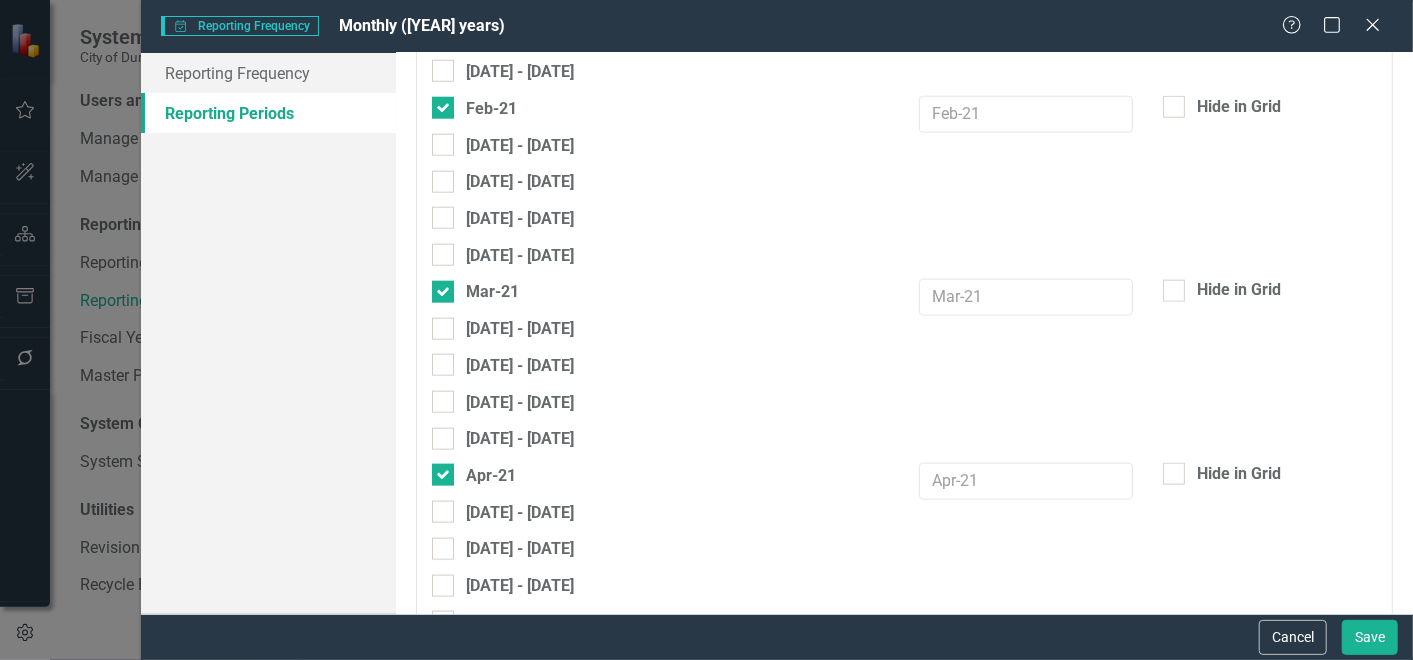scroll, scrollTop: 18093, scrollLeft: 0, axis: vertical 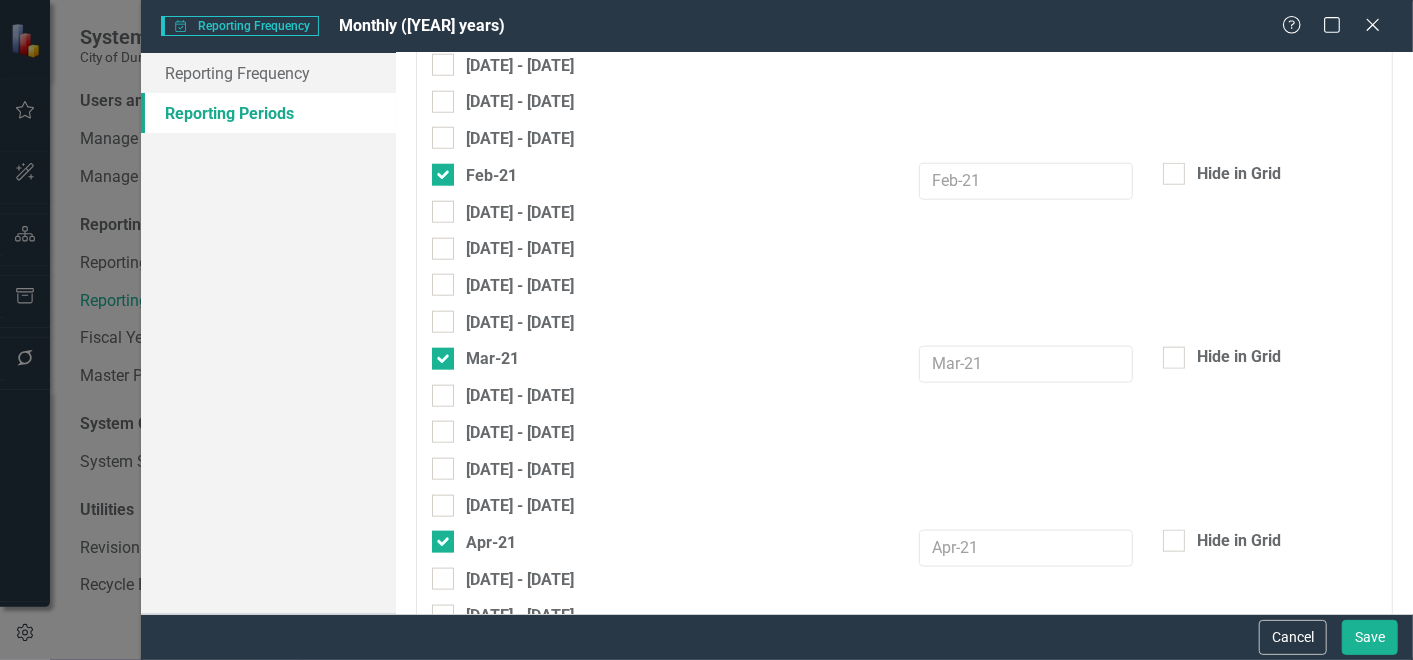click at bounding box center [1174, 762] 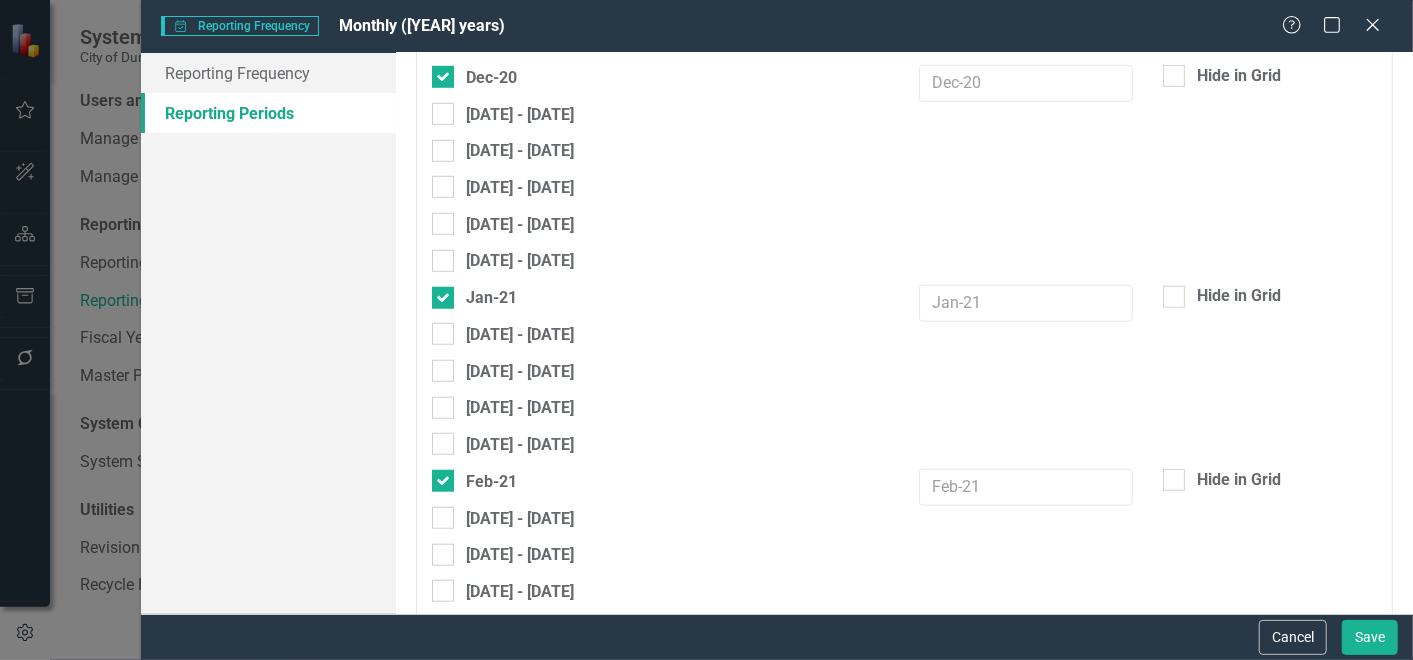 scroll, scrollTop: 17582, scrollLeft: 0, axis: vertical 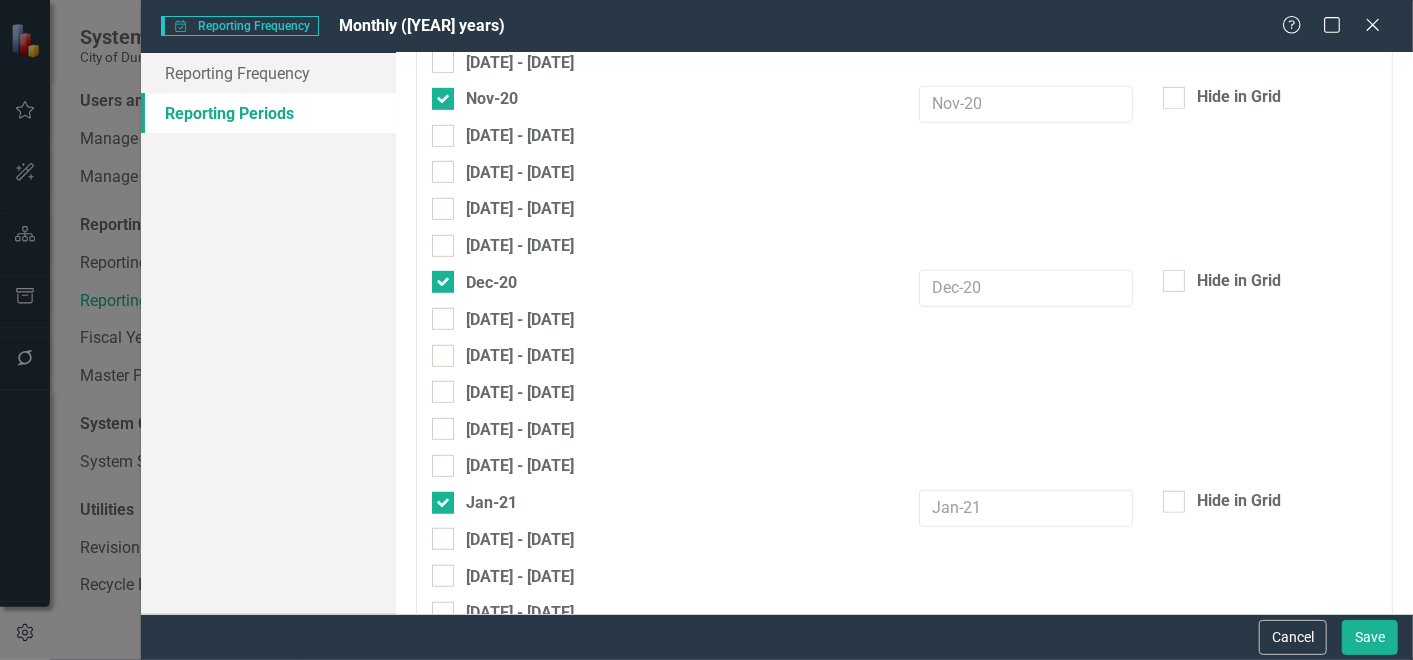 click at bounding box center [1174, 869] 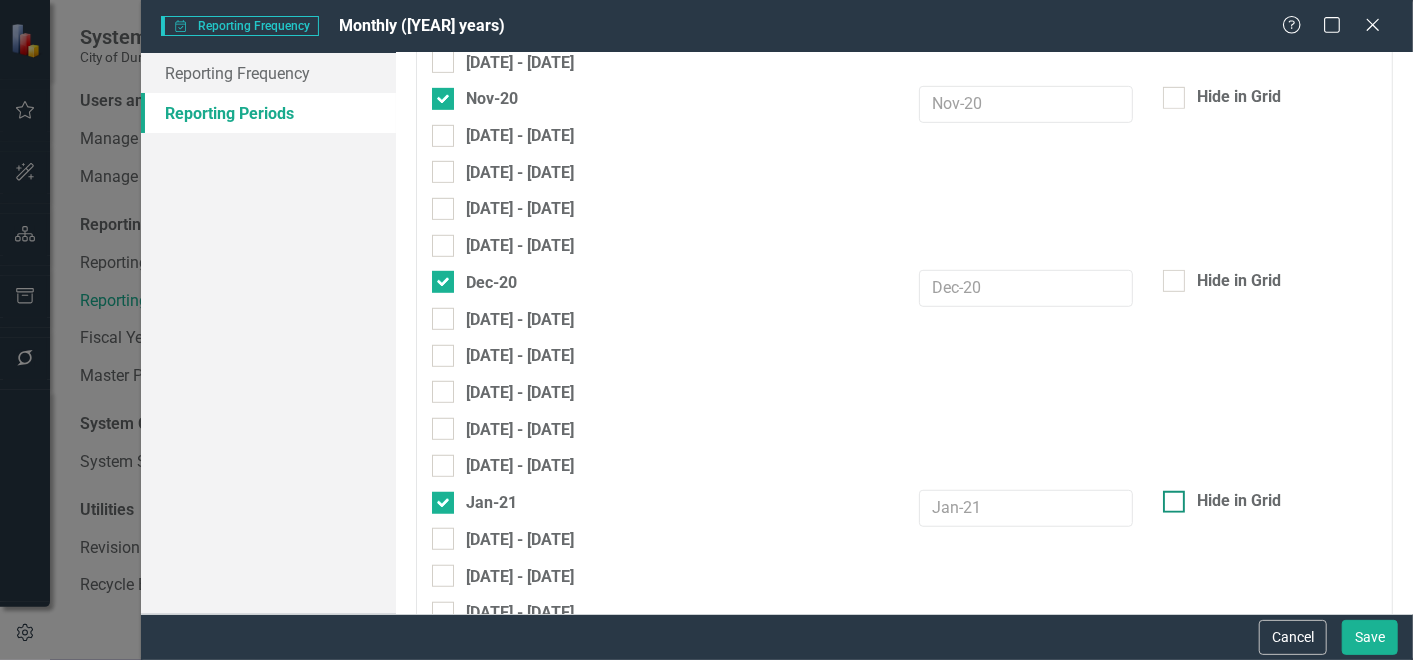 click at bounding box center (1174, 502) 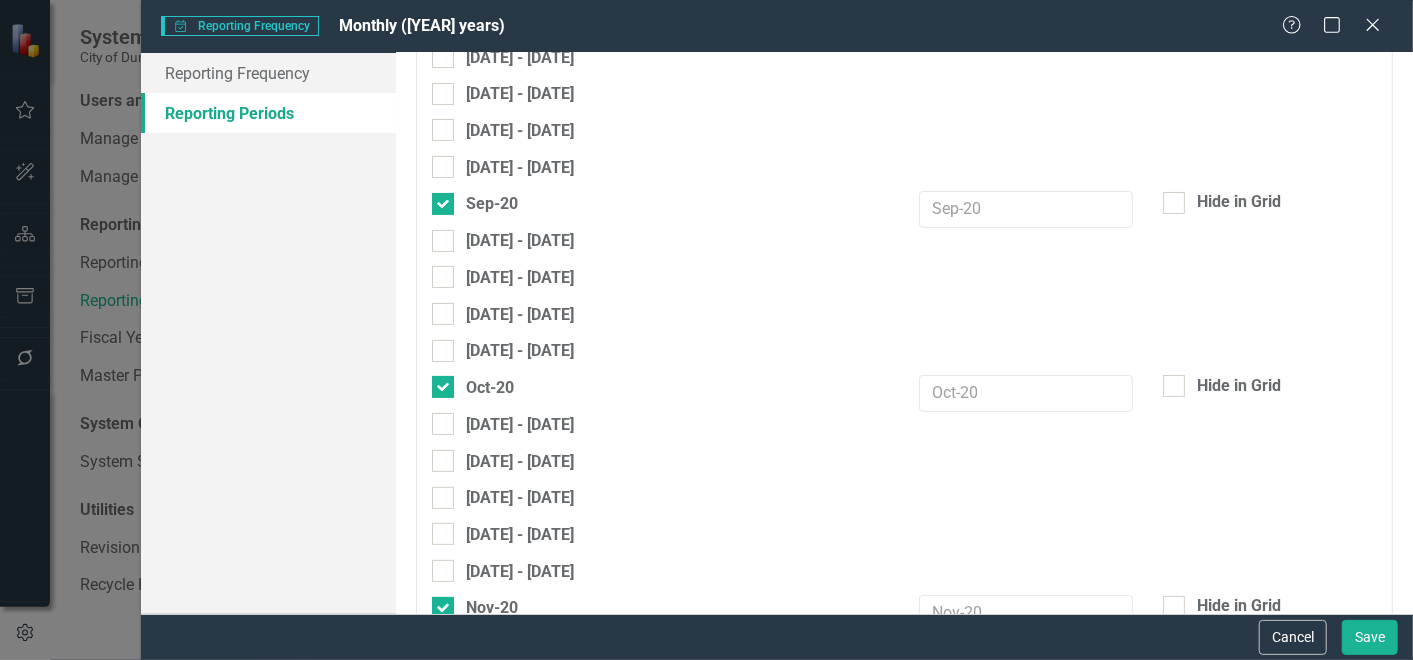 scroll, scrollTop: 16970, scrollLeft: 0, axis: vertical 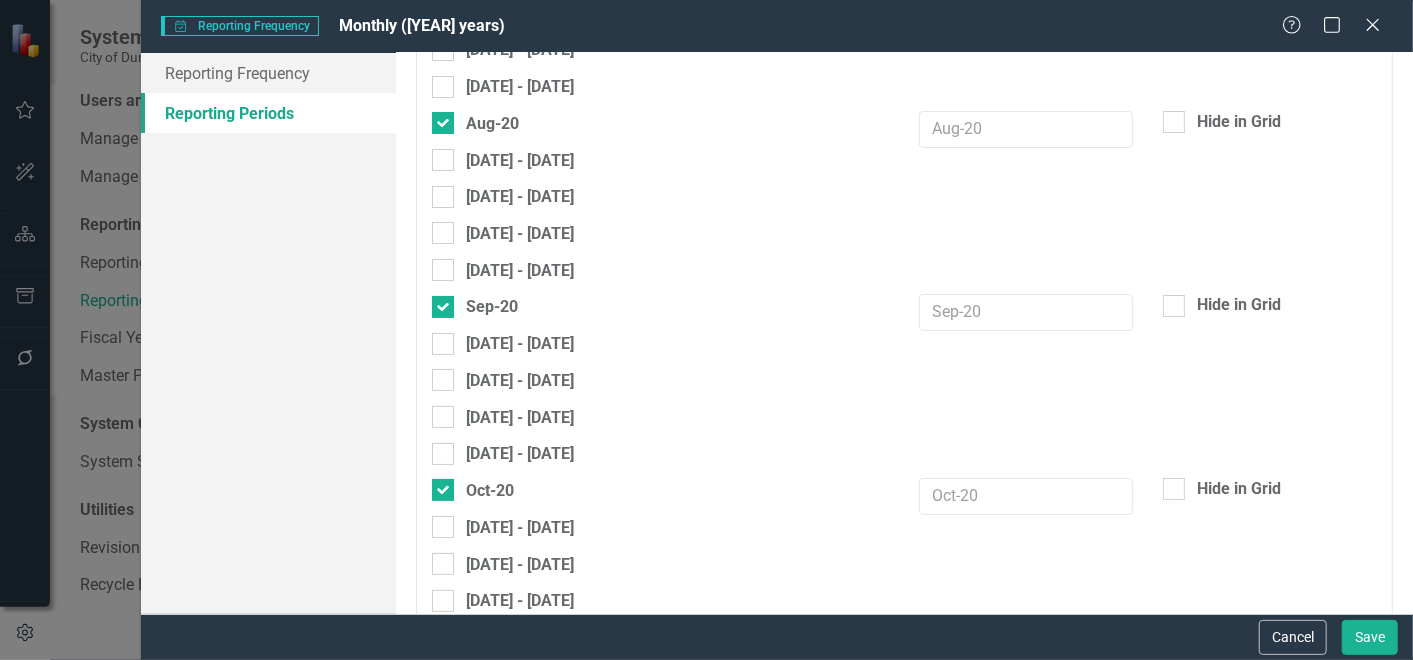 click on "Hide in Grid" at bounding box center [1169, 888] 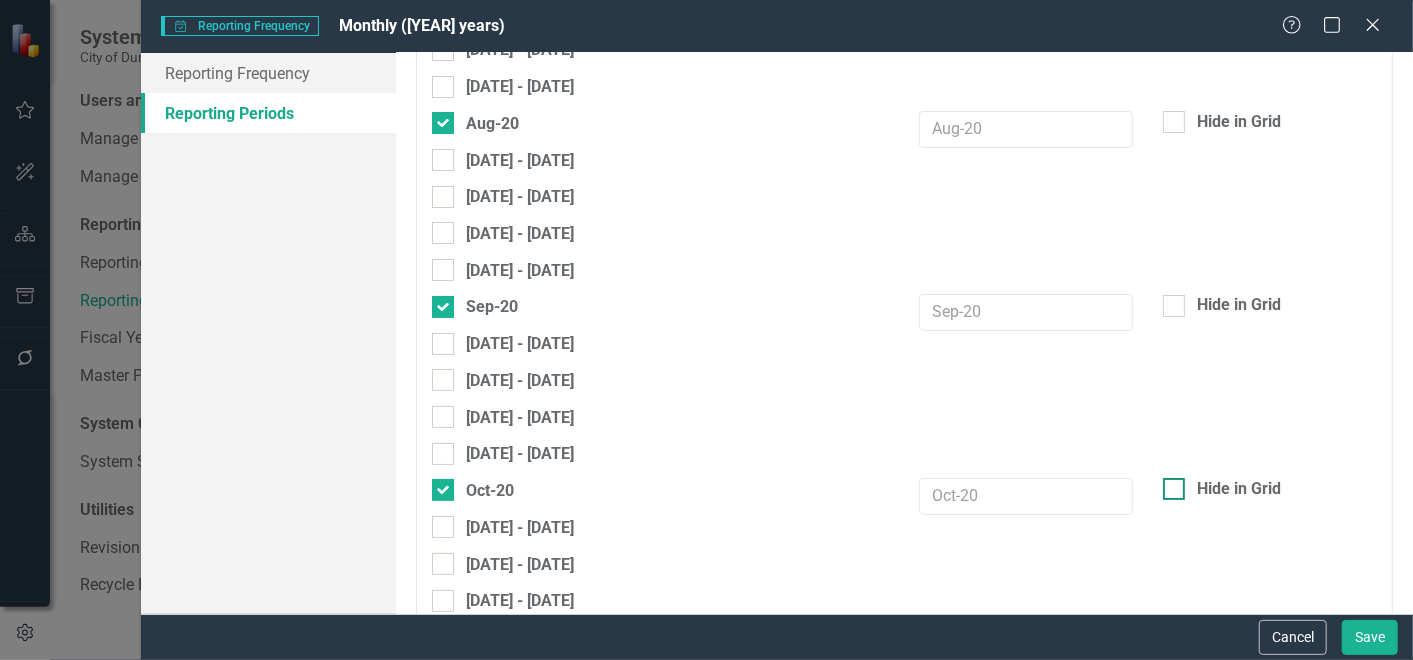 click at bounding box center [1174, 489] 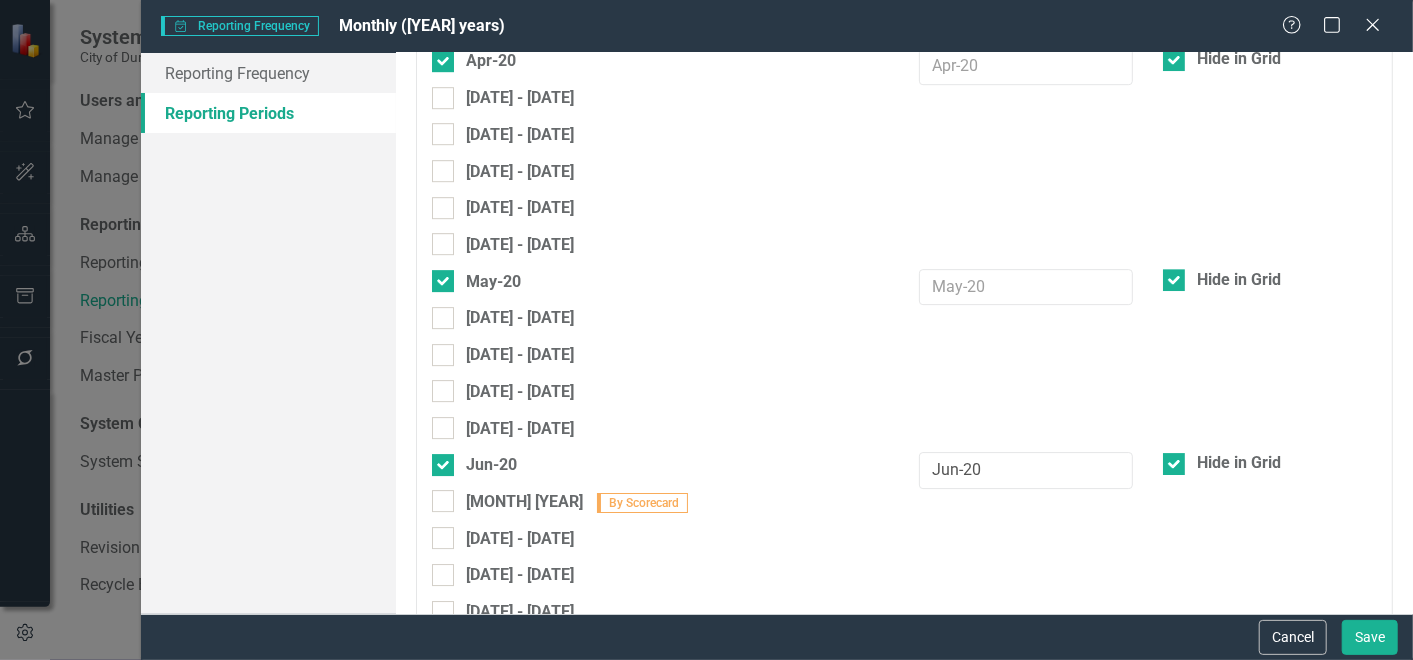 scroll, scrollTop: 15984, scrollLeft: 0, axis: vertical 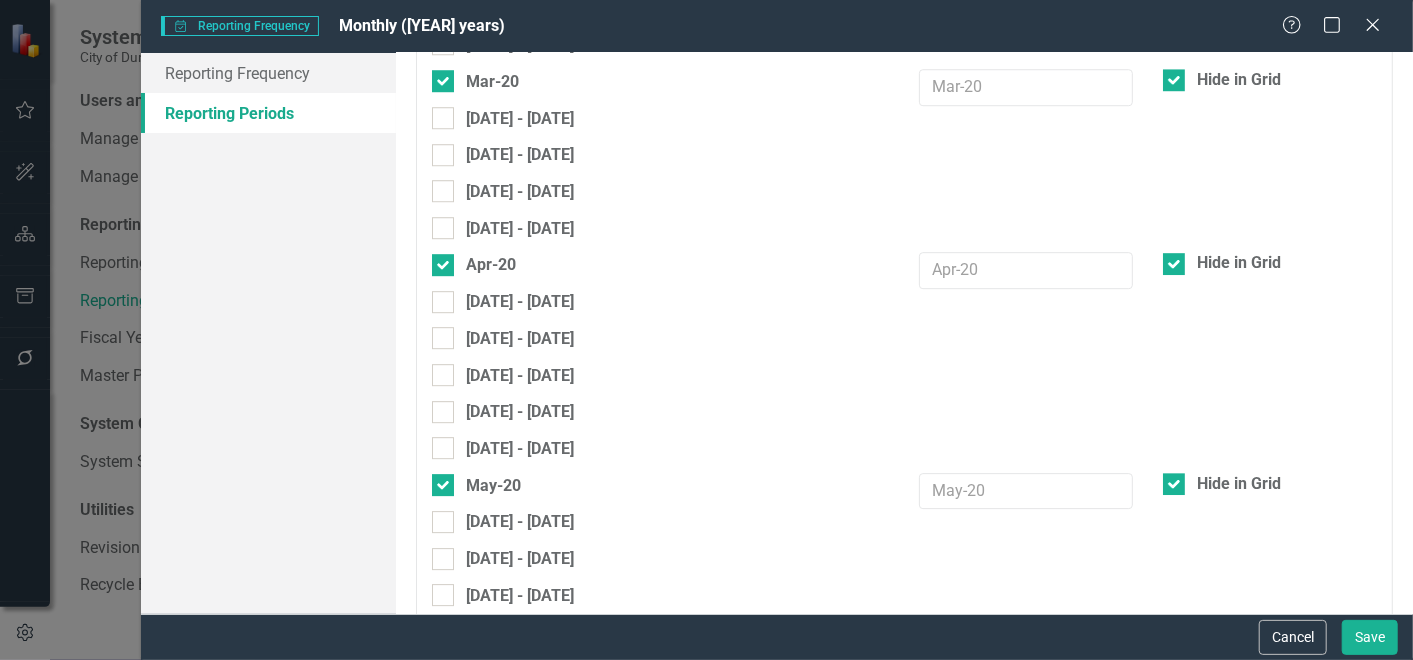 click on "Hide in Grid" at bounding box center [1169, 883] 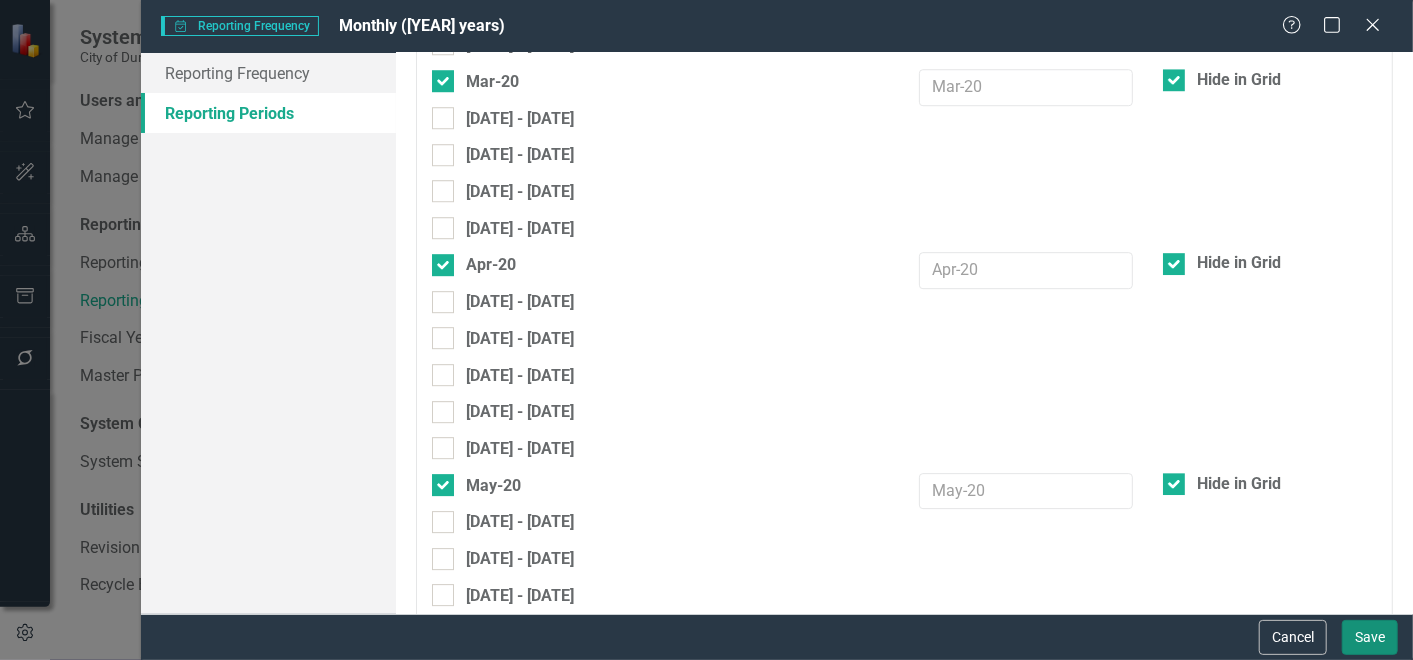 click on "Save" at bounding box center [1370, 637] 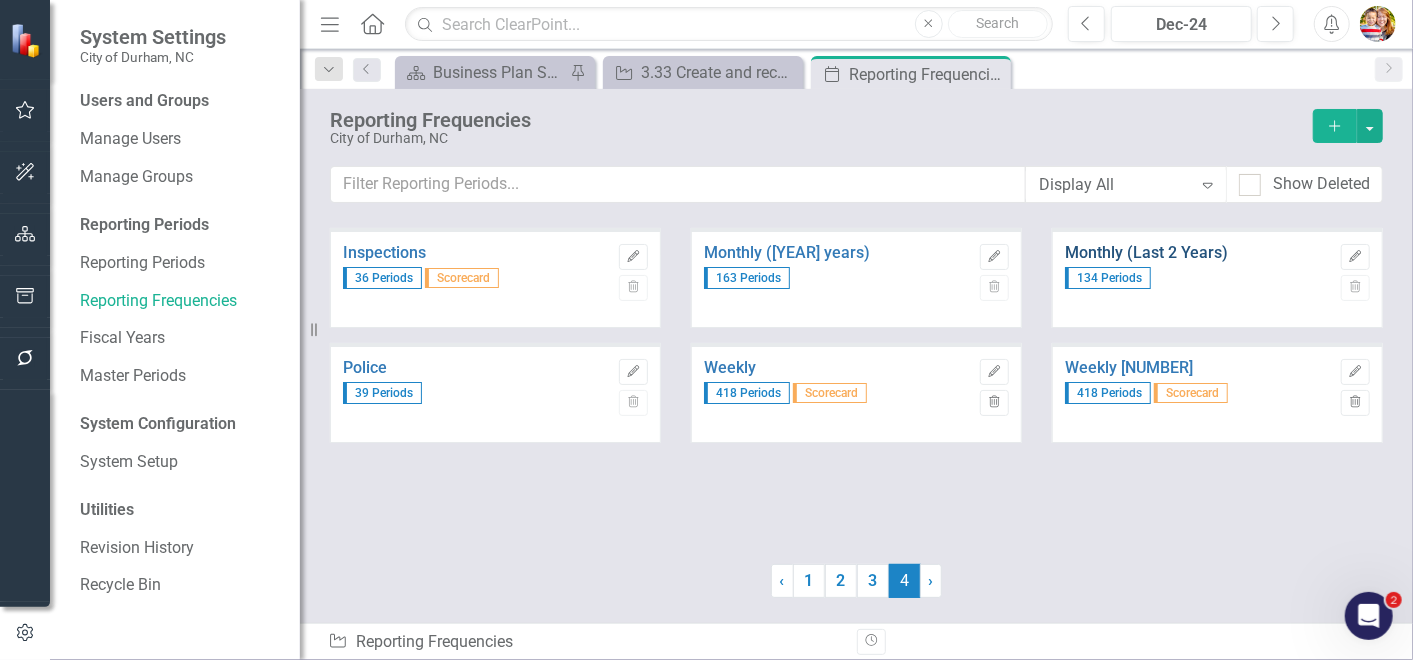 click on "Monthly (Last 2 Years)" at bounding box center (1198, 253) 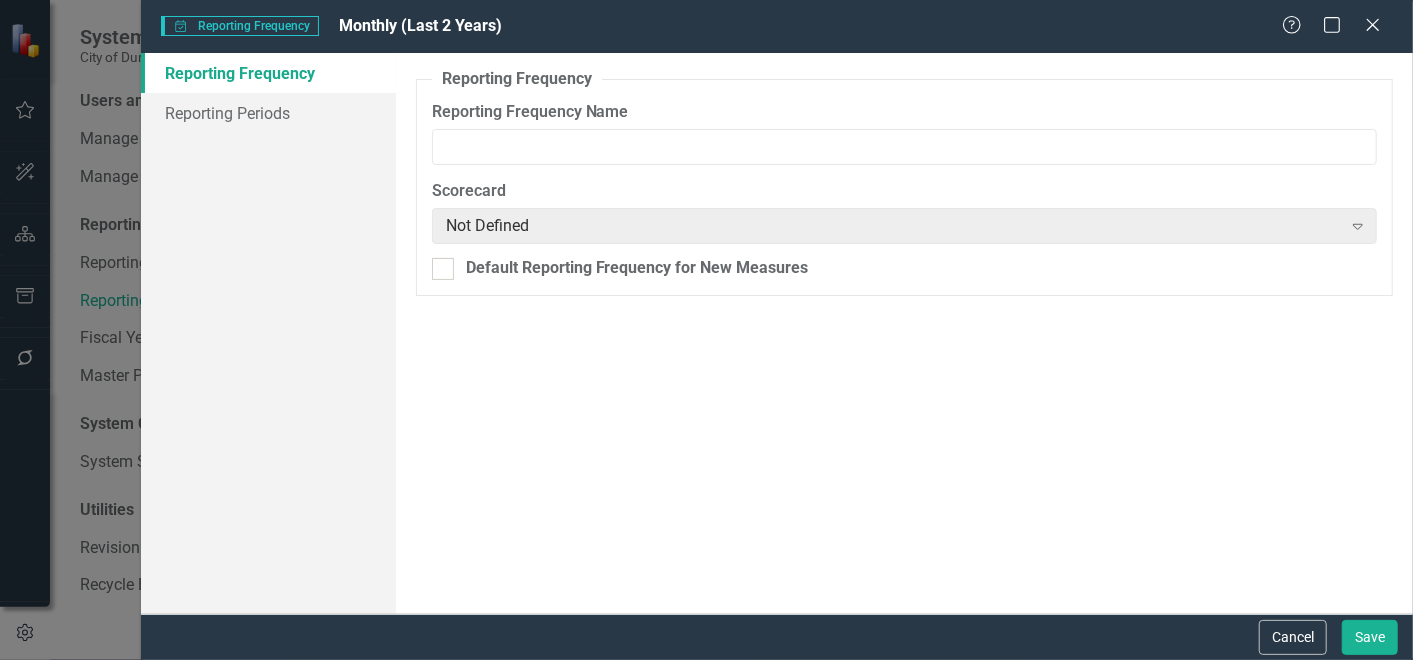 type on "Monthly (Last 2 Years)" 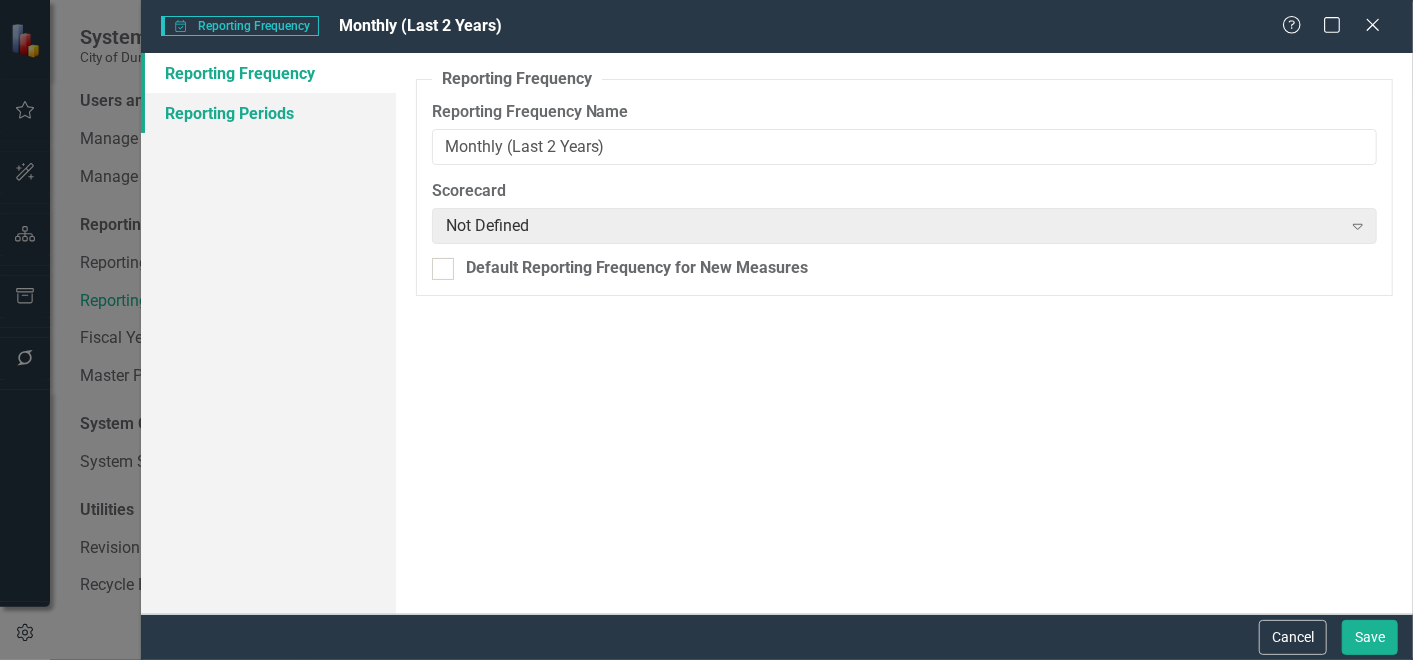 click on "Reporting Periods" at bounding box center [268, 113] 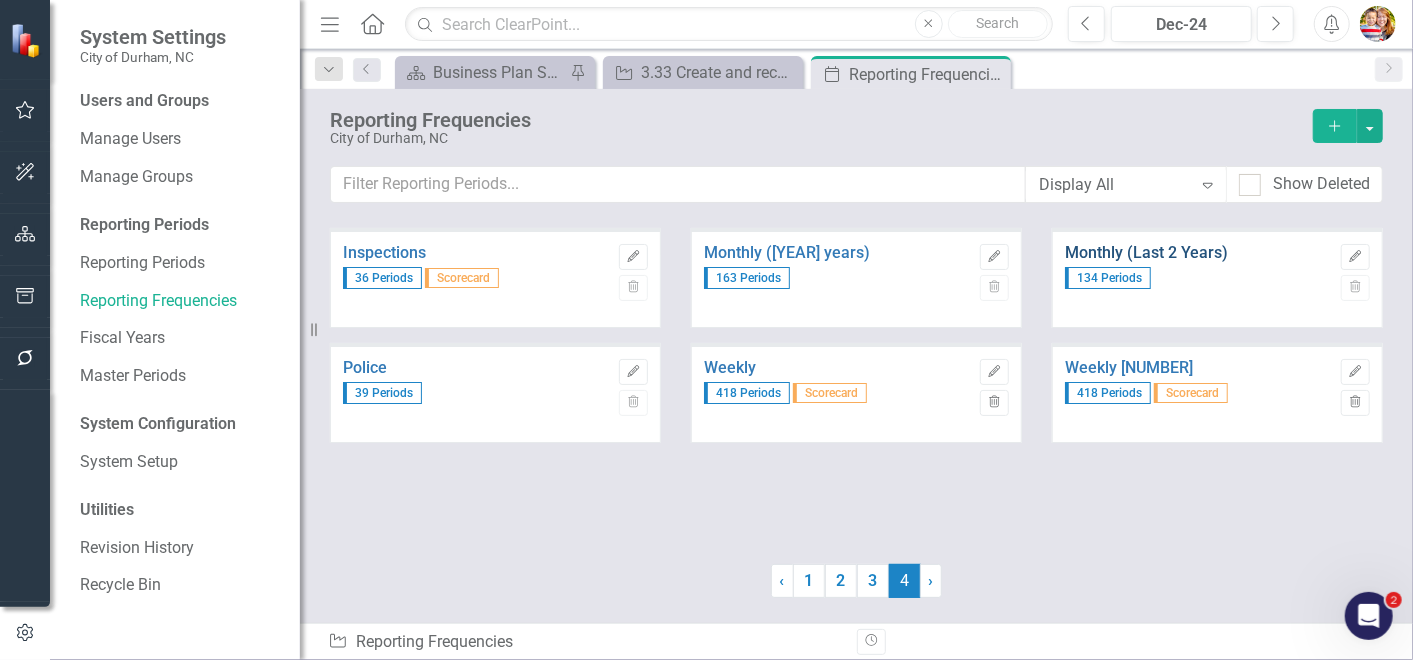 click on "Monthly (Last 2 Years)" at bounding box center (1198, 253) 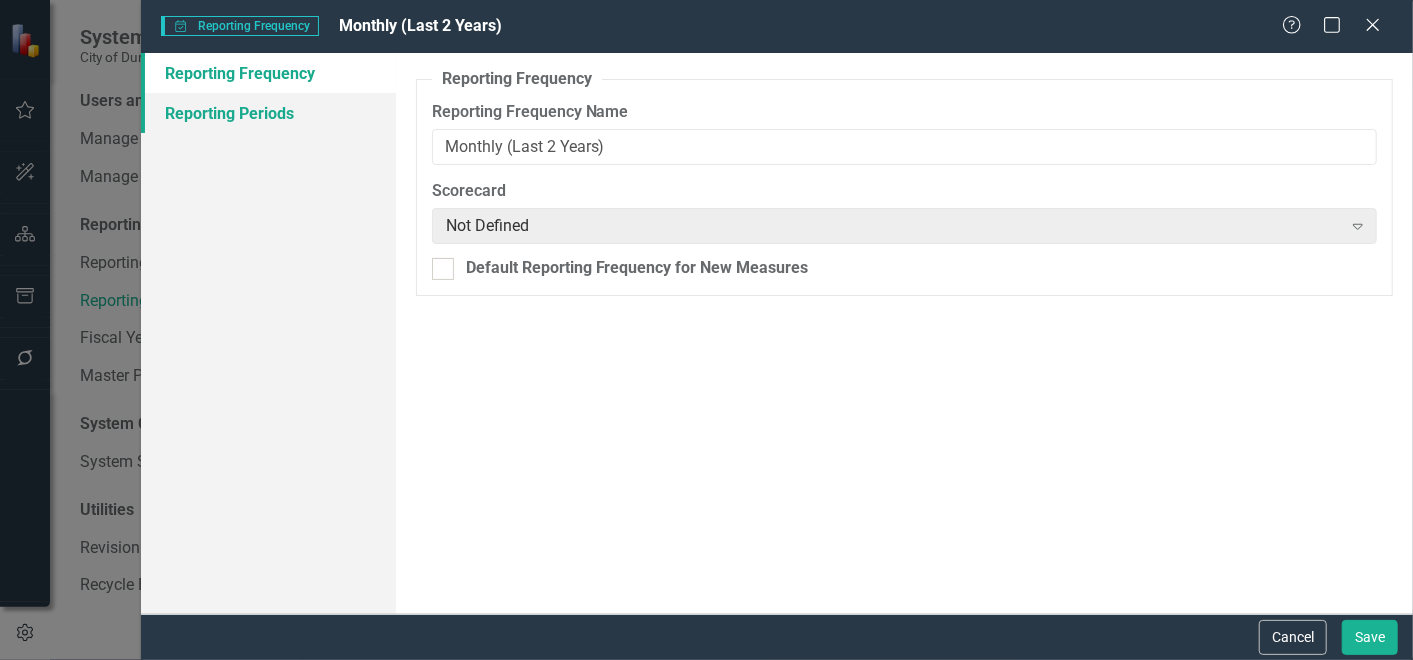 click on "Reporting Periods" at bounding box center [268, 113] 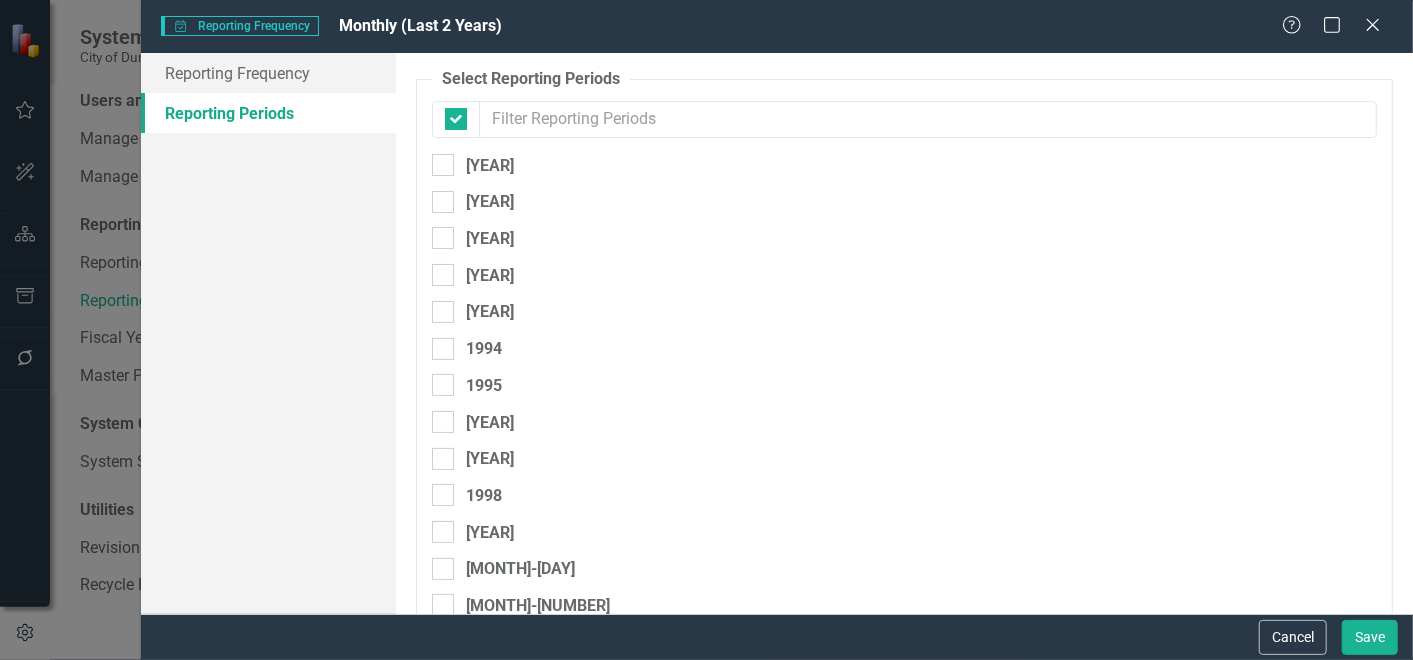 checkbox on "false" 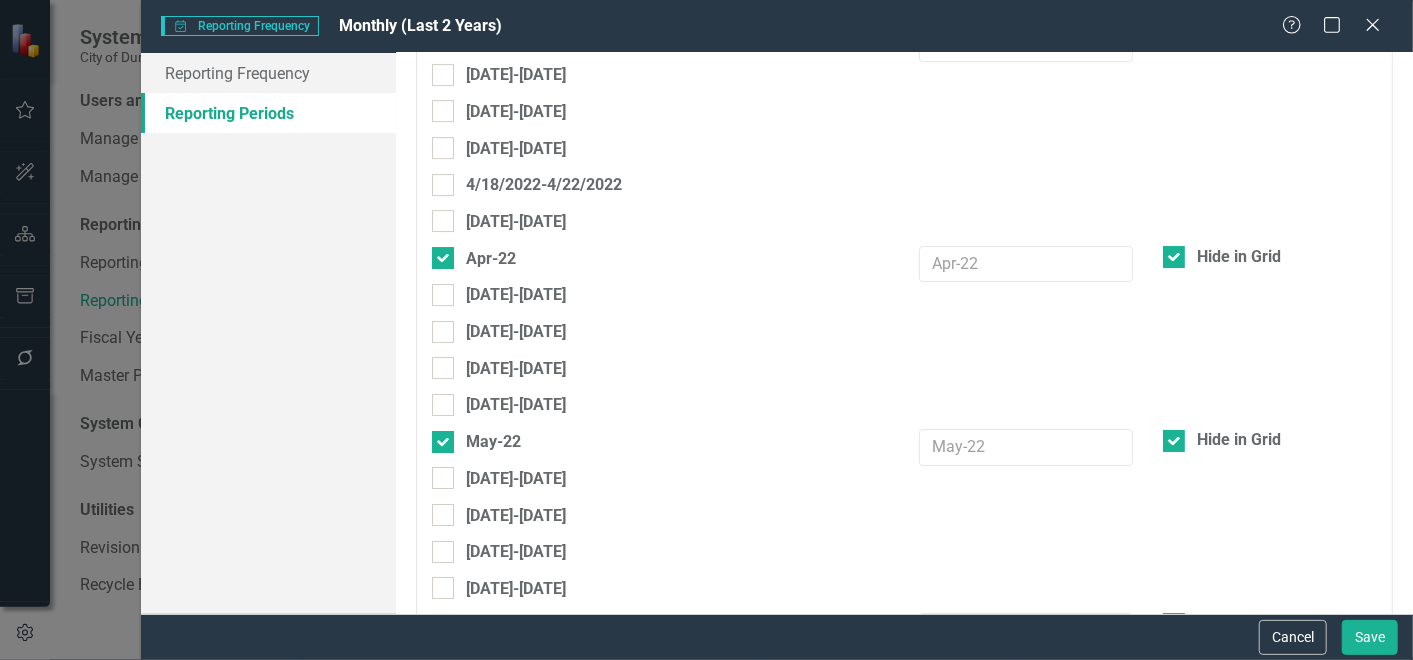 scroll, scrollTop: 20626, scrollLeft: 0, axis: vertical 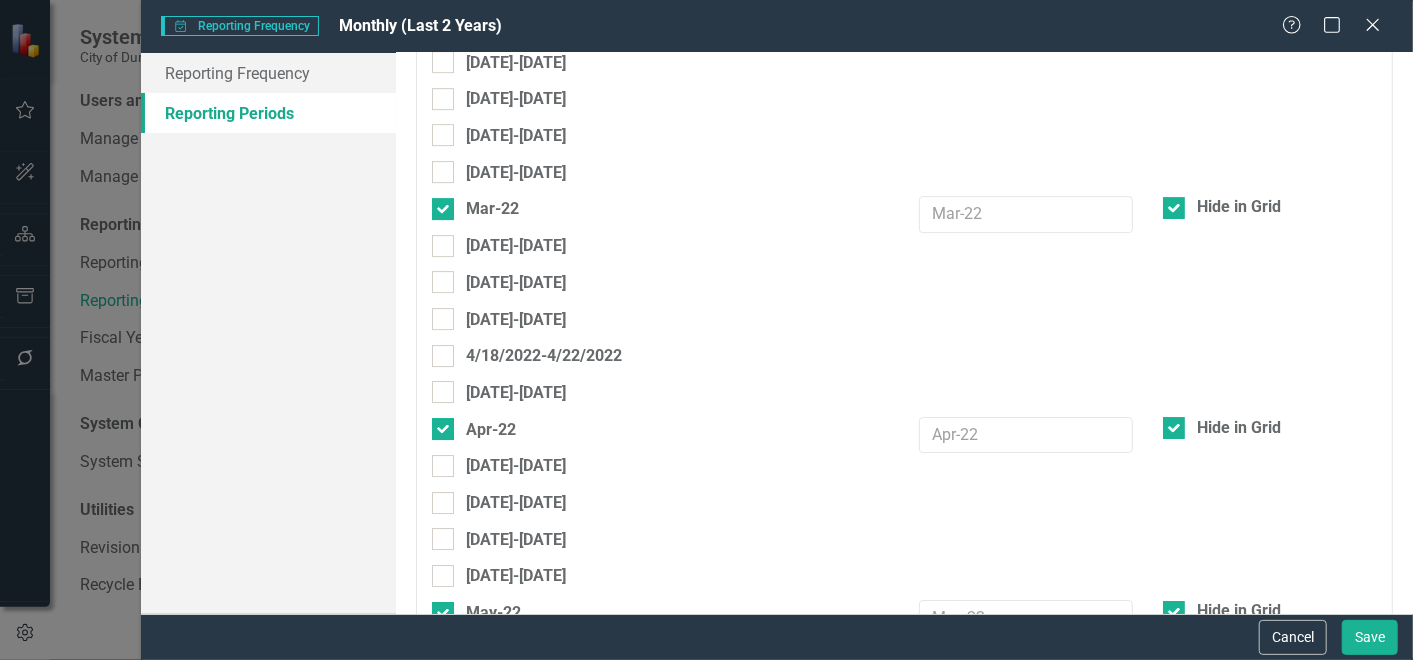 click at bounding box center [1174, 1015] 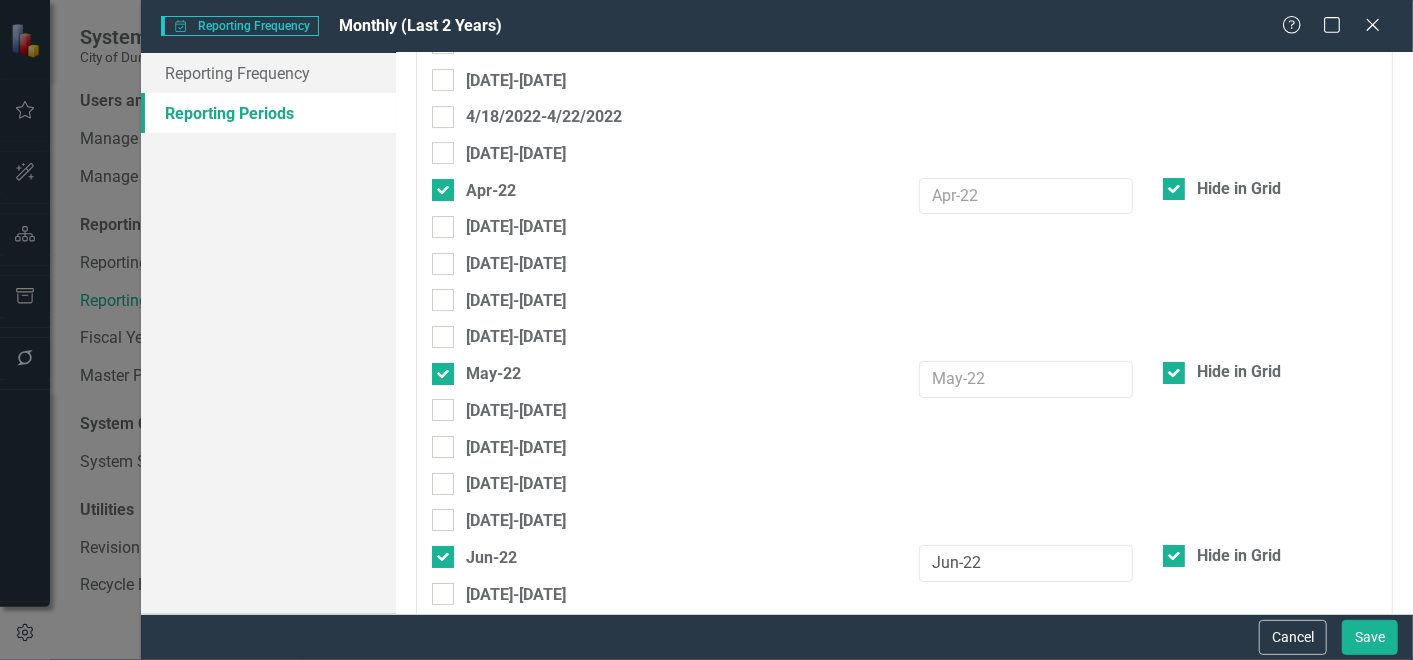 scroll, scrollTop: 20933, scrollLeft: 0, axis: vertical 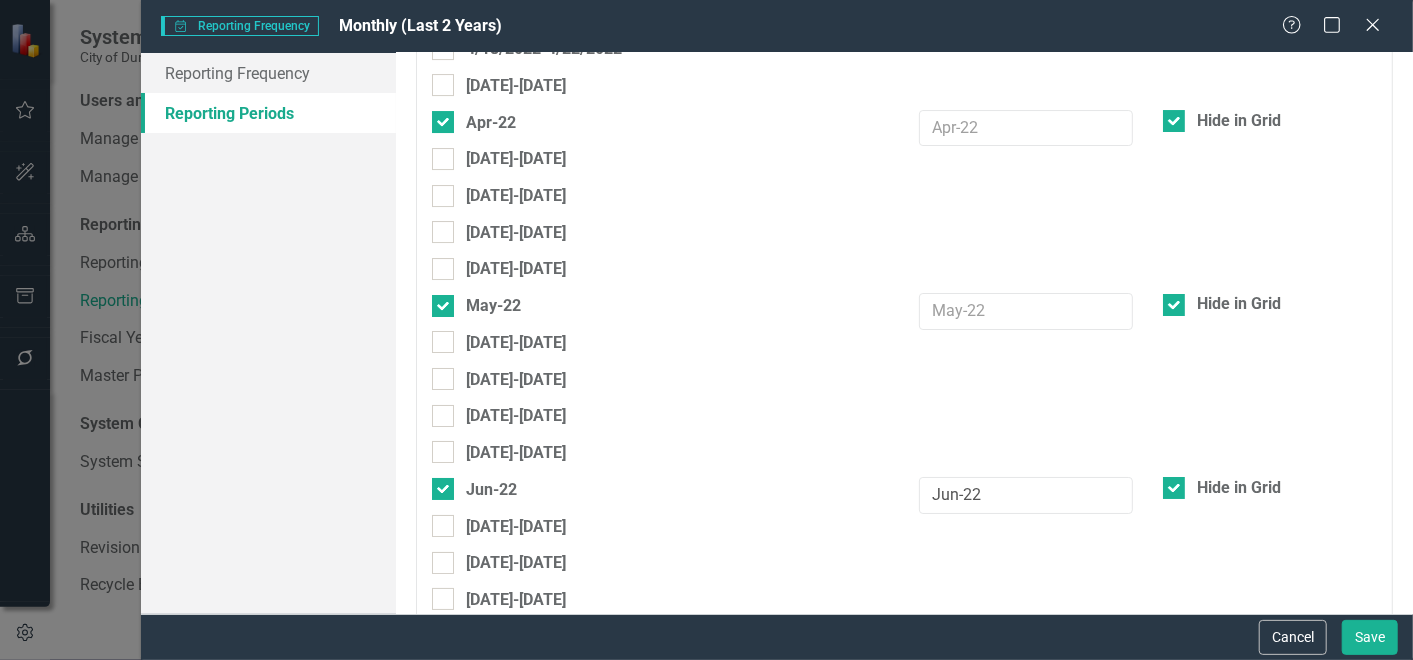 click at bounding box center [1174, 892] 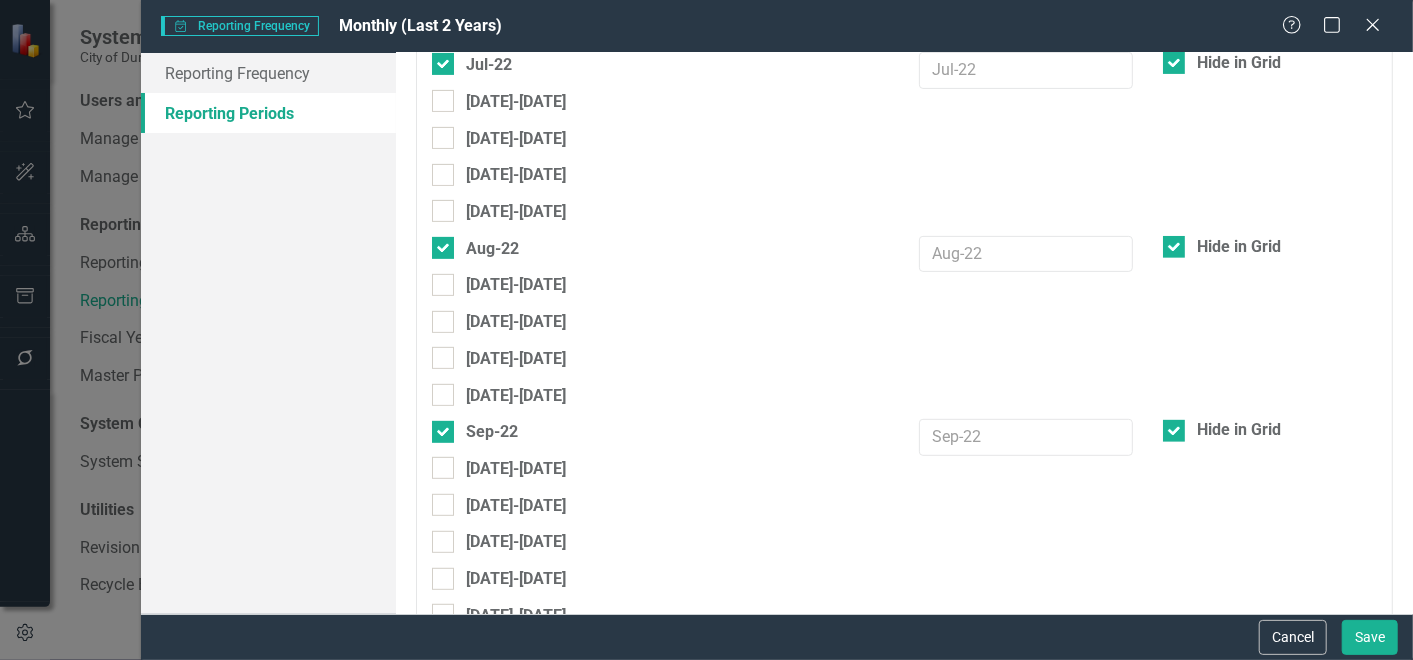 scroll, scrollTop: 21714, scrollLeft: 0, axis: vertical 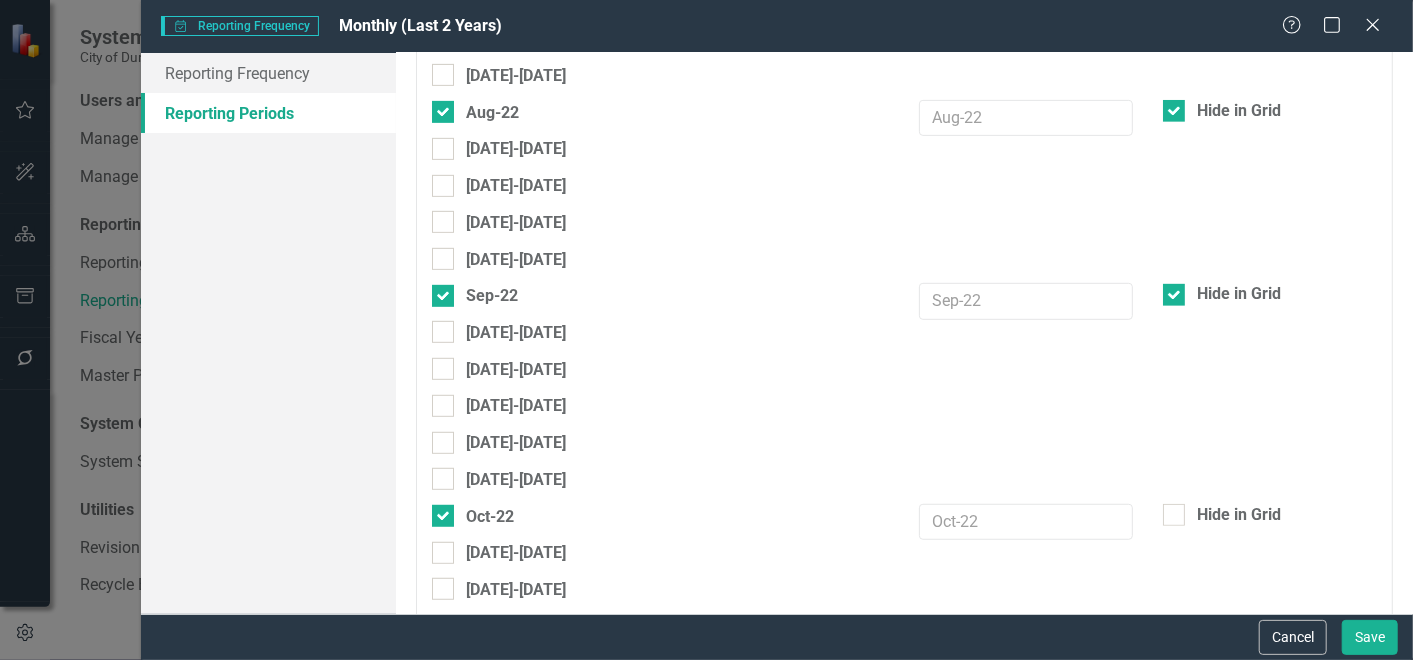 click at bounding box center (1174, 699) 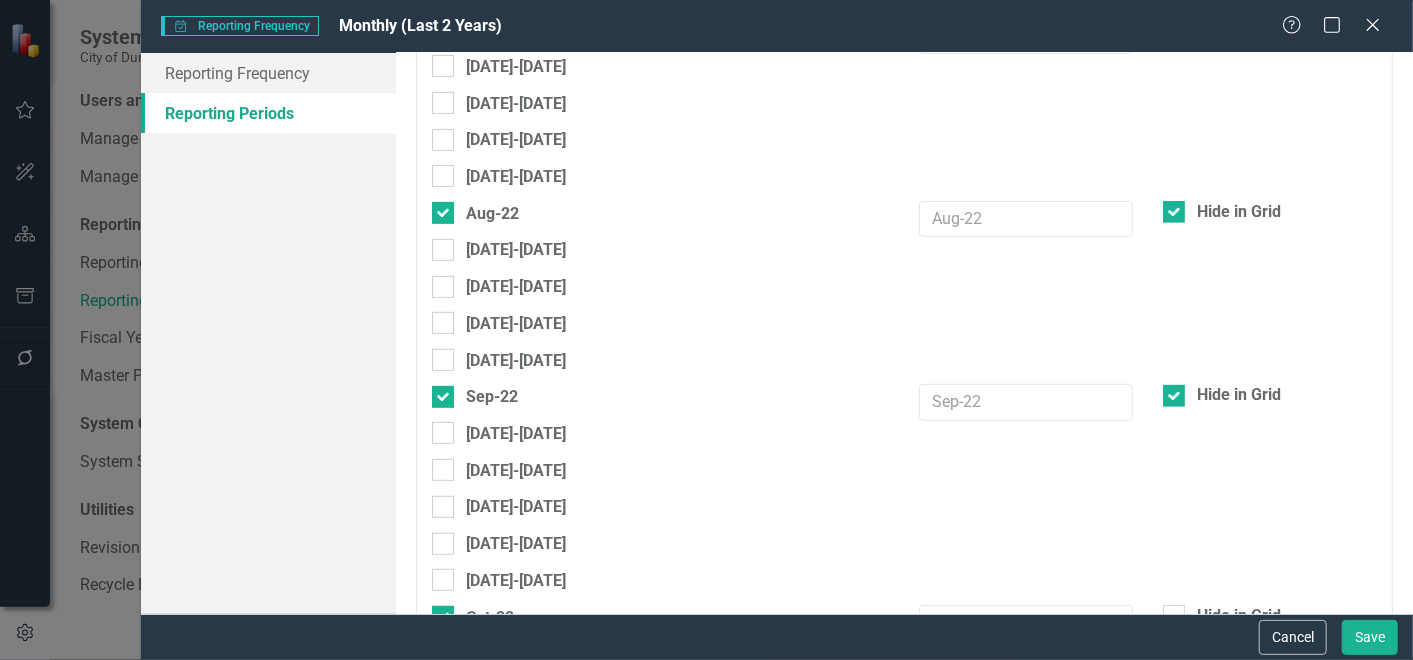 scroll, scrollTop: 21511, scrollLeft: 0, axis: vertical 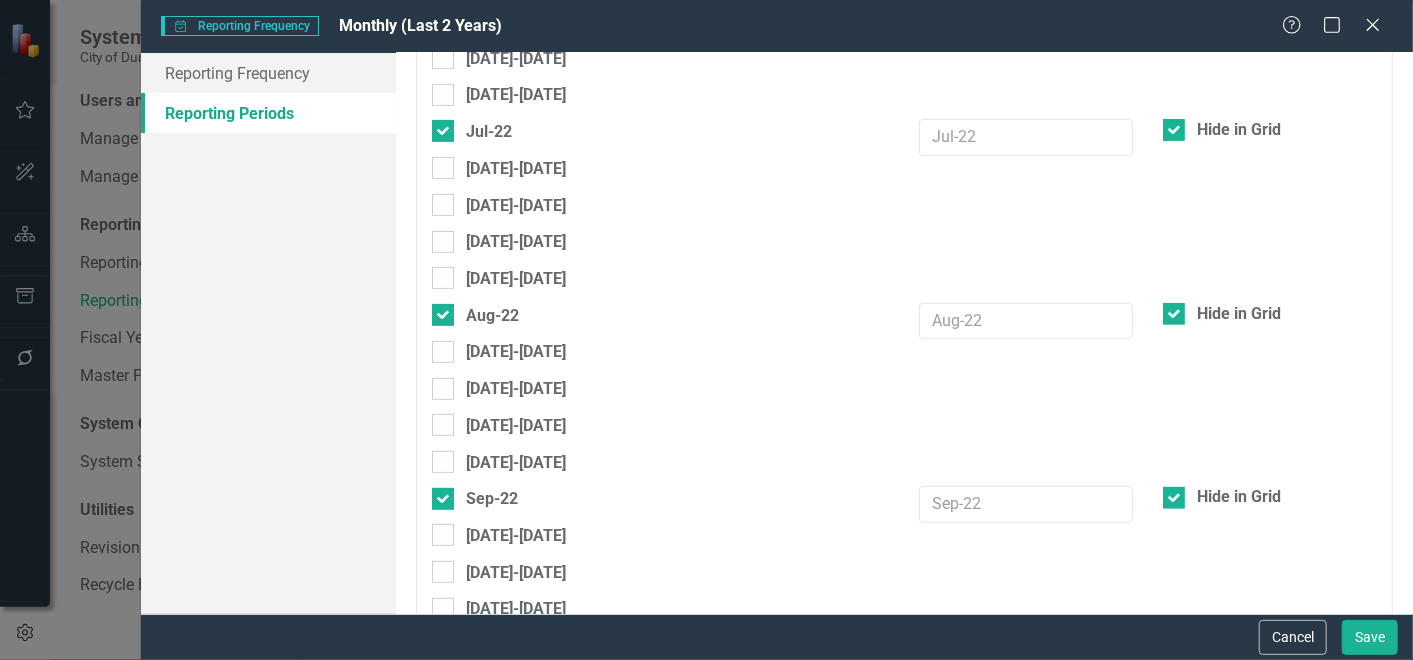 click at bounding box center [1174, 718] 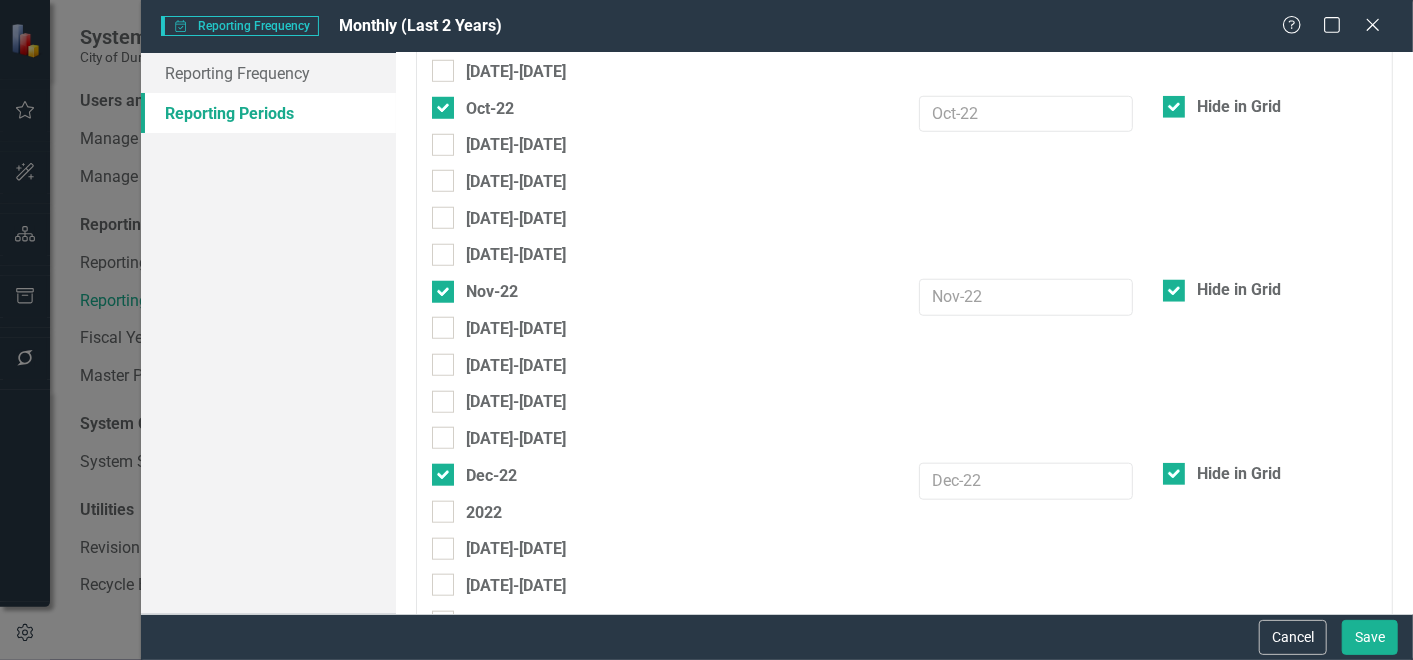 scroll, scrollTop: 22224, scrollLeft: 0, axis: vertical 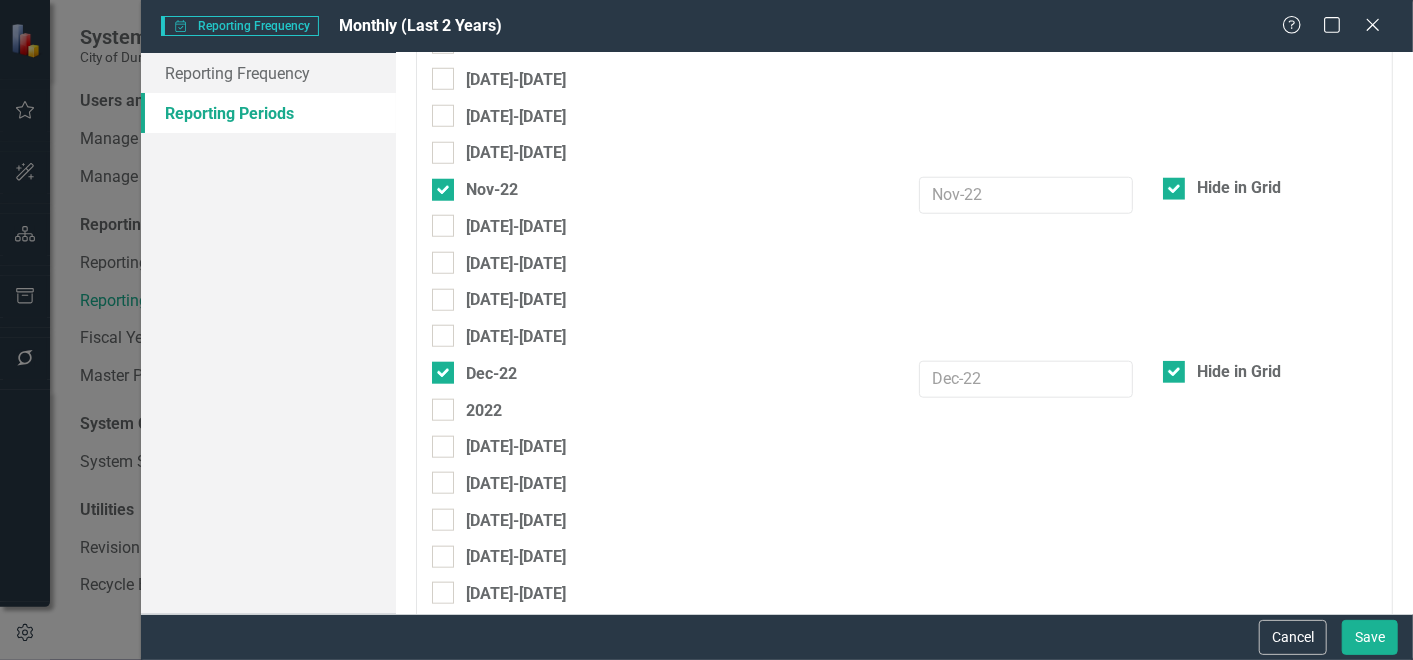 drag, startPoint x: 1157, startPoint y: 242, endPoint x: 1171, endPoint y: 336, distance: 95.036835 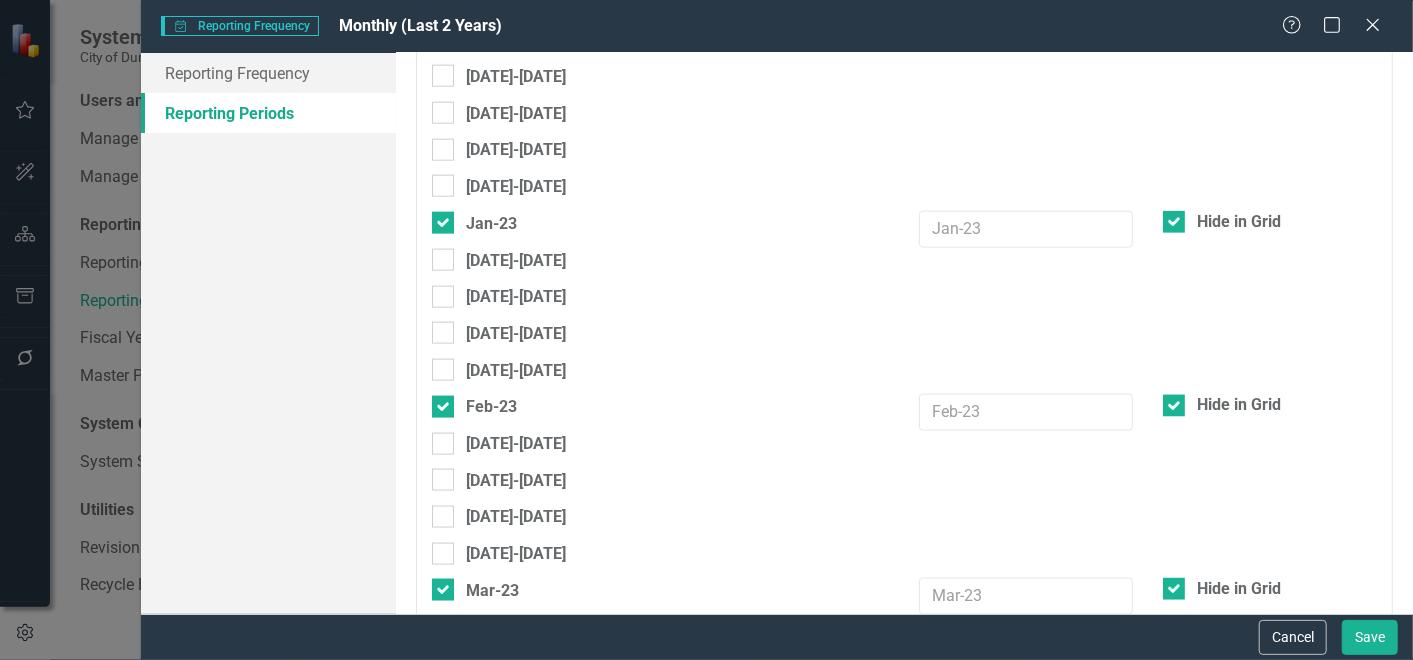 scroll, scrollTop: 22666, scrollLeft: 0, axis: vertical 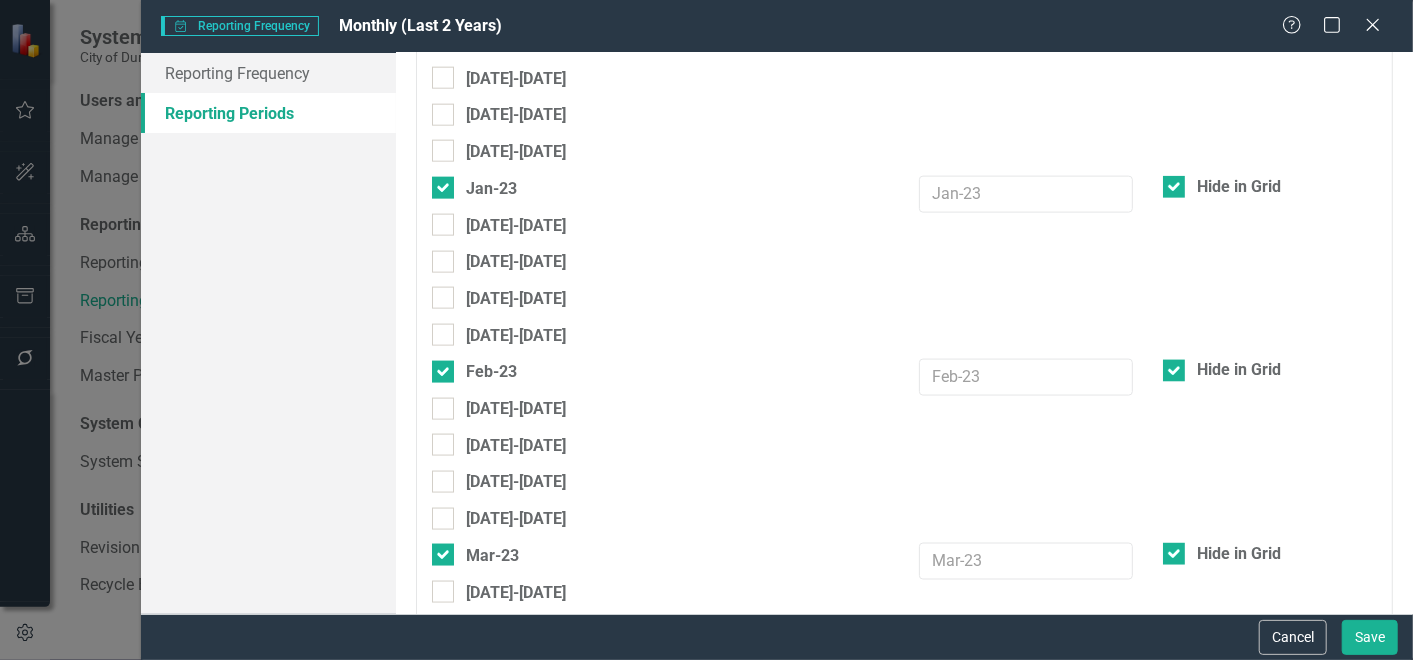 click on "Hide in Grid" at bounding box center [1169, 770] 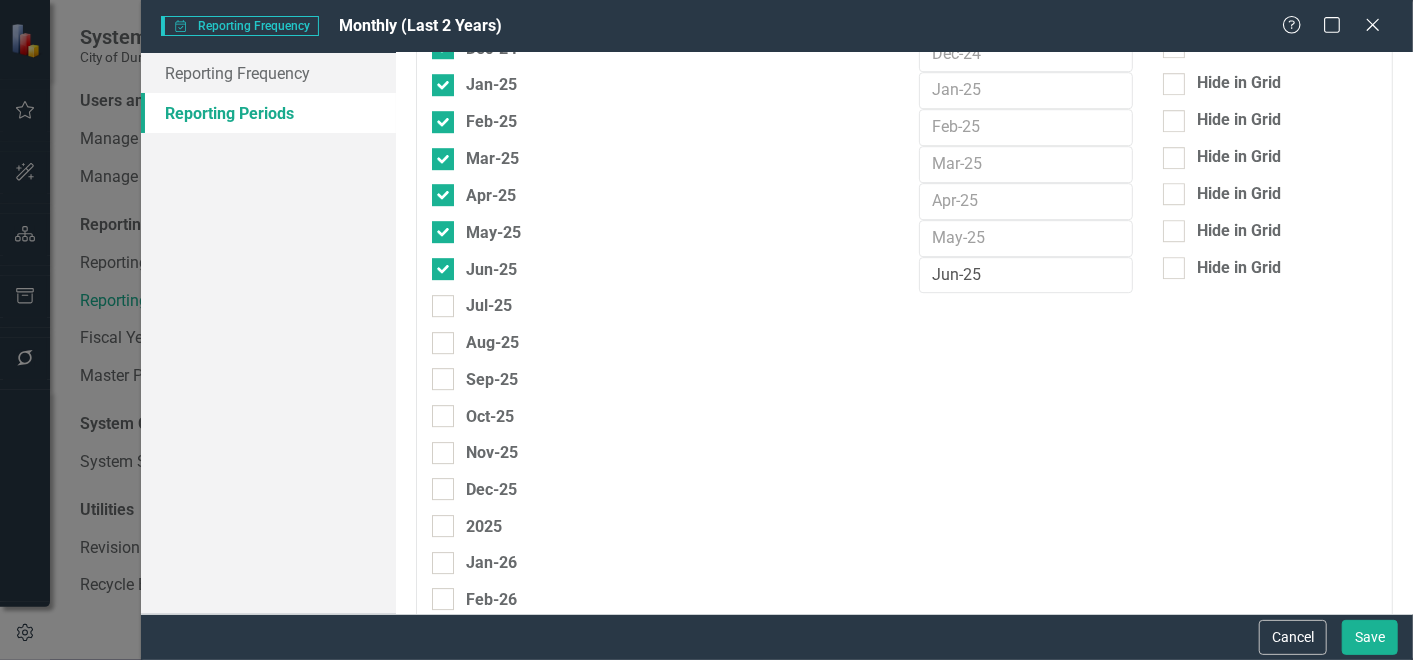 scroll, scrollTop: 24059, scrollLeft: 0, axis: vertical 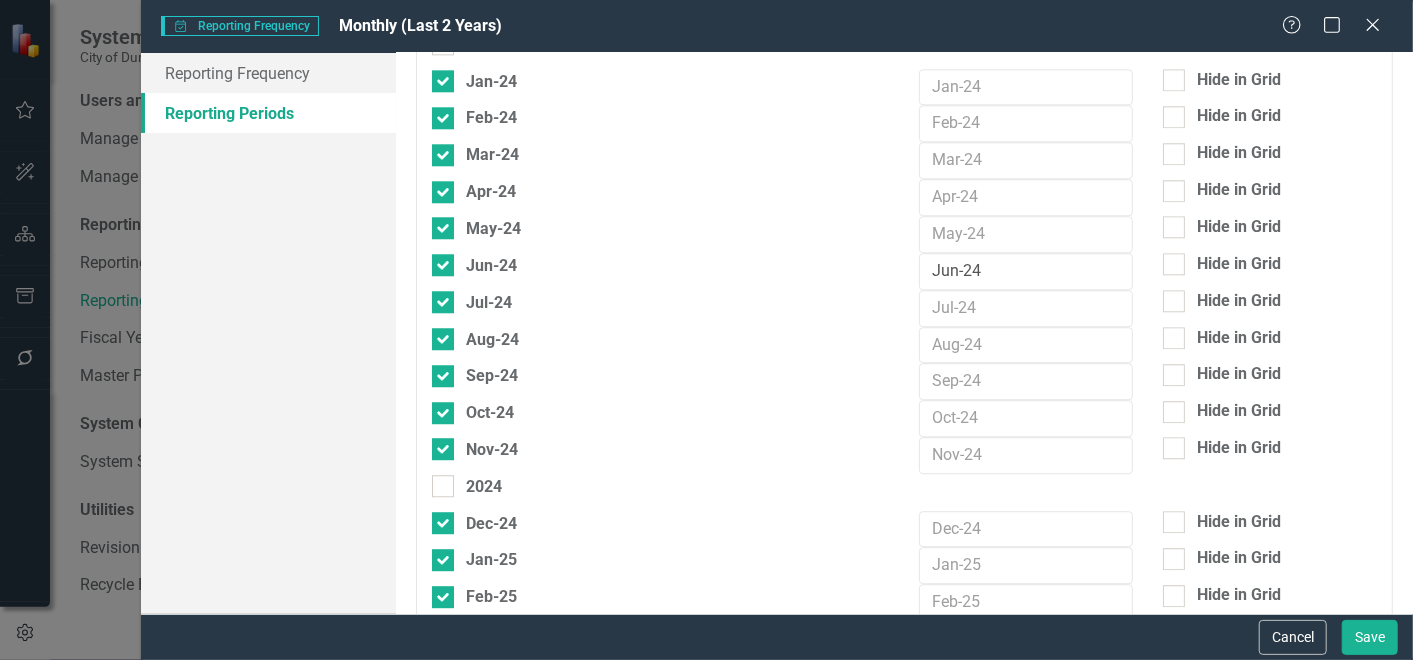 drag, startPoint x: 447, startPoint y: 175, endPoint x: 444, endPoint y: 196, distance: 21.213203 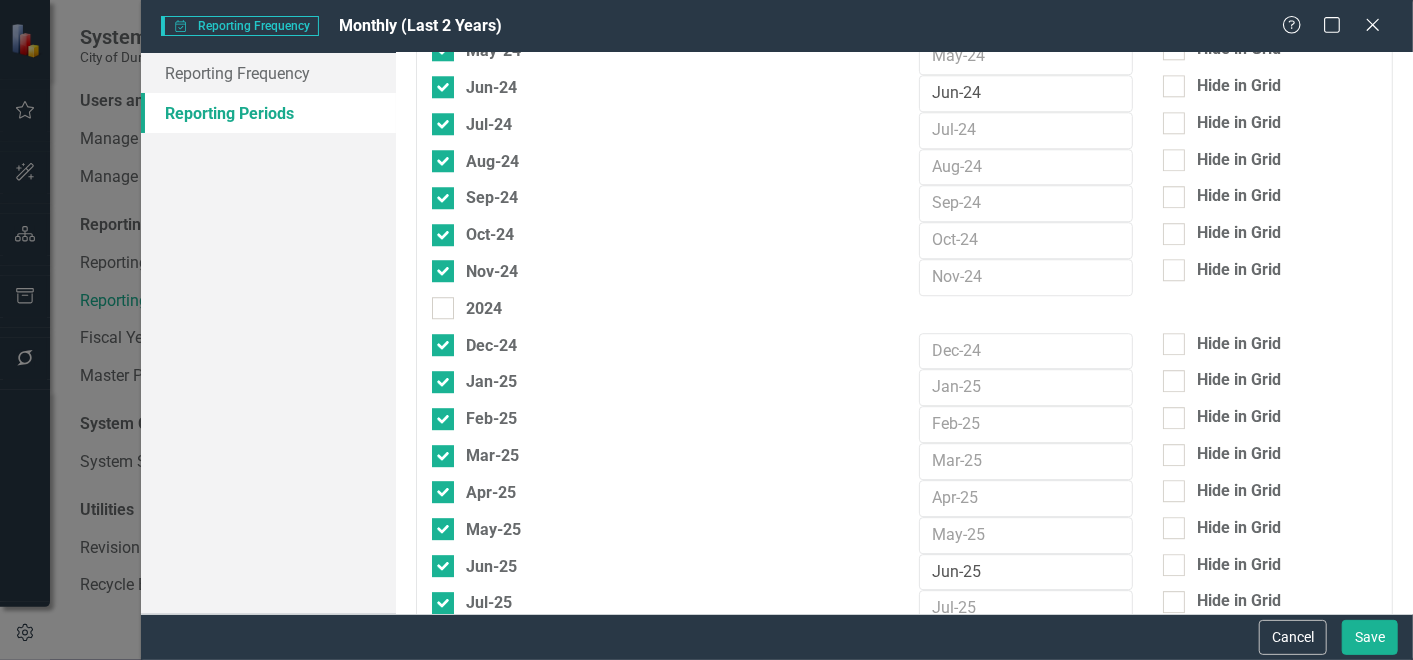 drag, startPoint x: 971, startPoint y: 432, endPoint x: 1069, endPoint y: 432, distance: 98 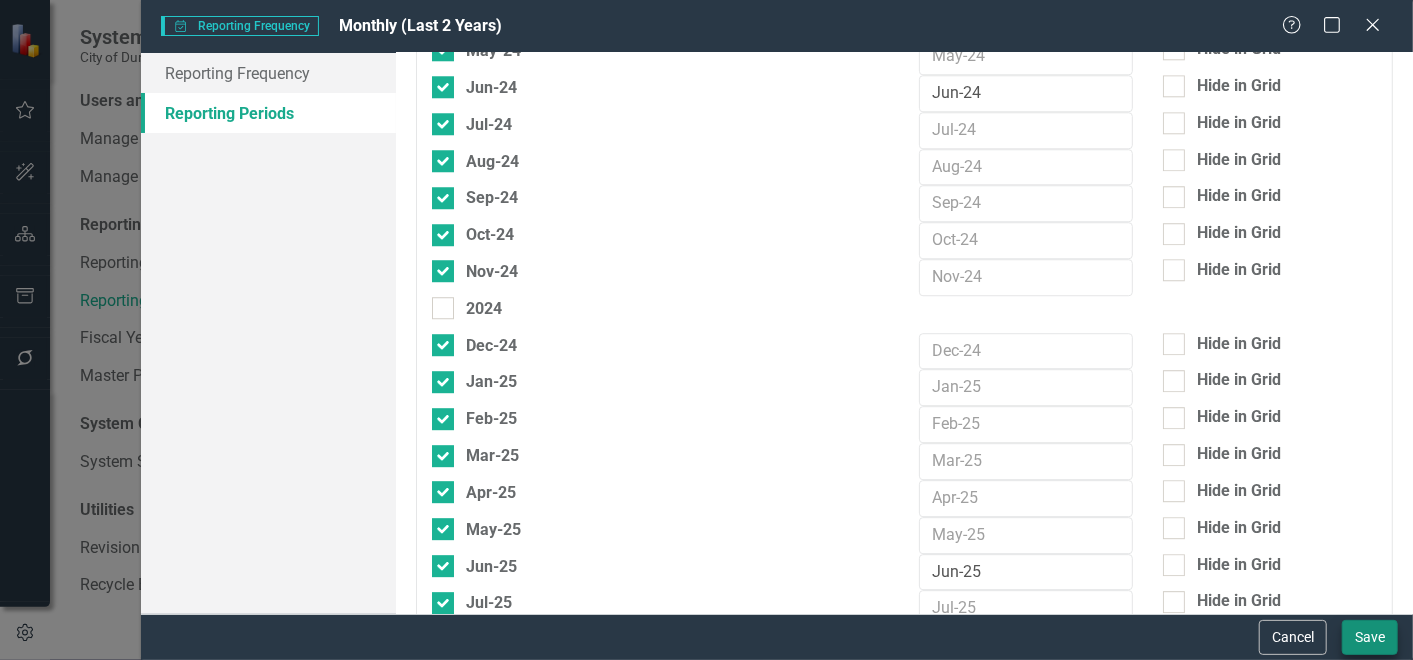 type on "FY [YEAR]" 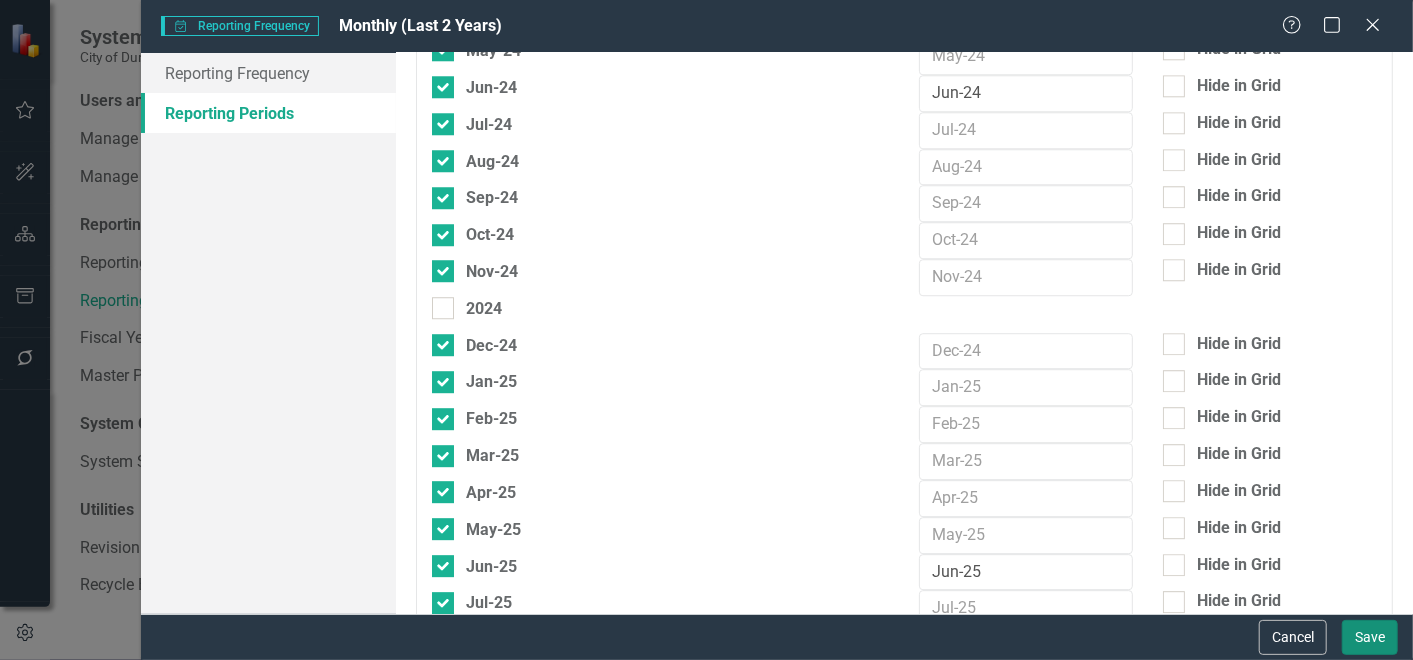 click on "Save" at bounding box center [1370, 637] 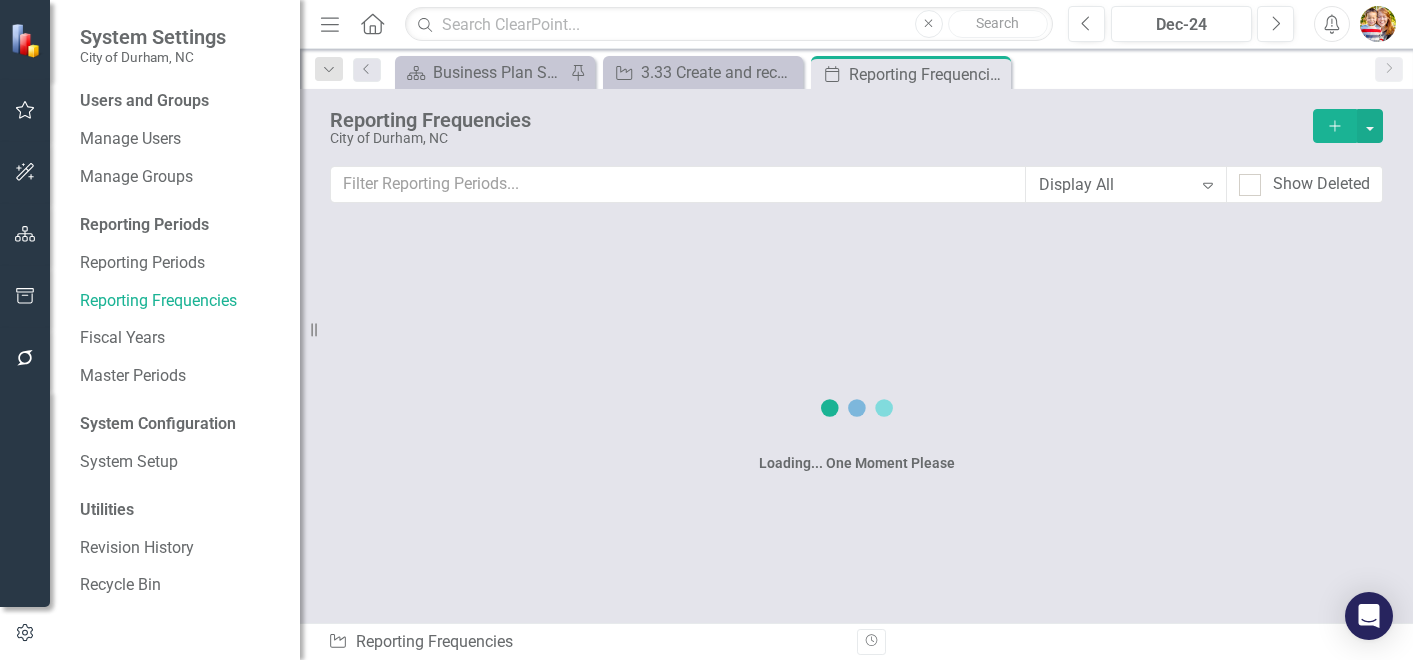 scroll, scrollTop: 0, scrollLeft: 0, axis: both 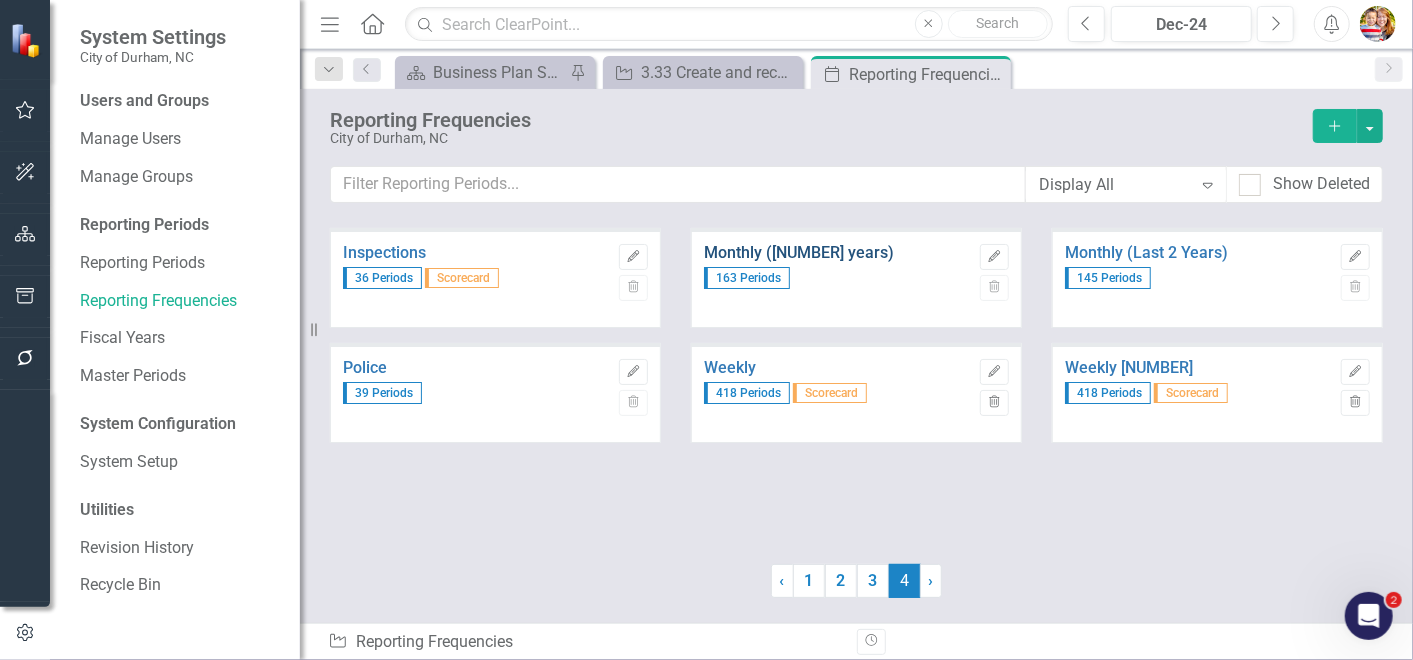 click on "Monthly ([NUMBER] years)" at bounding box center [837, 253] 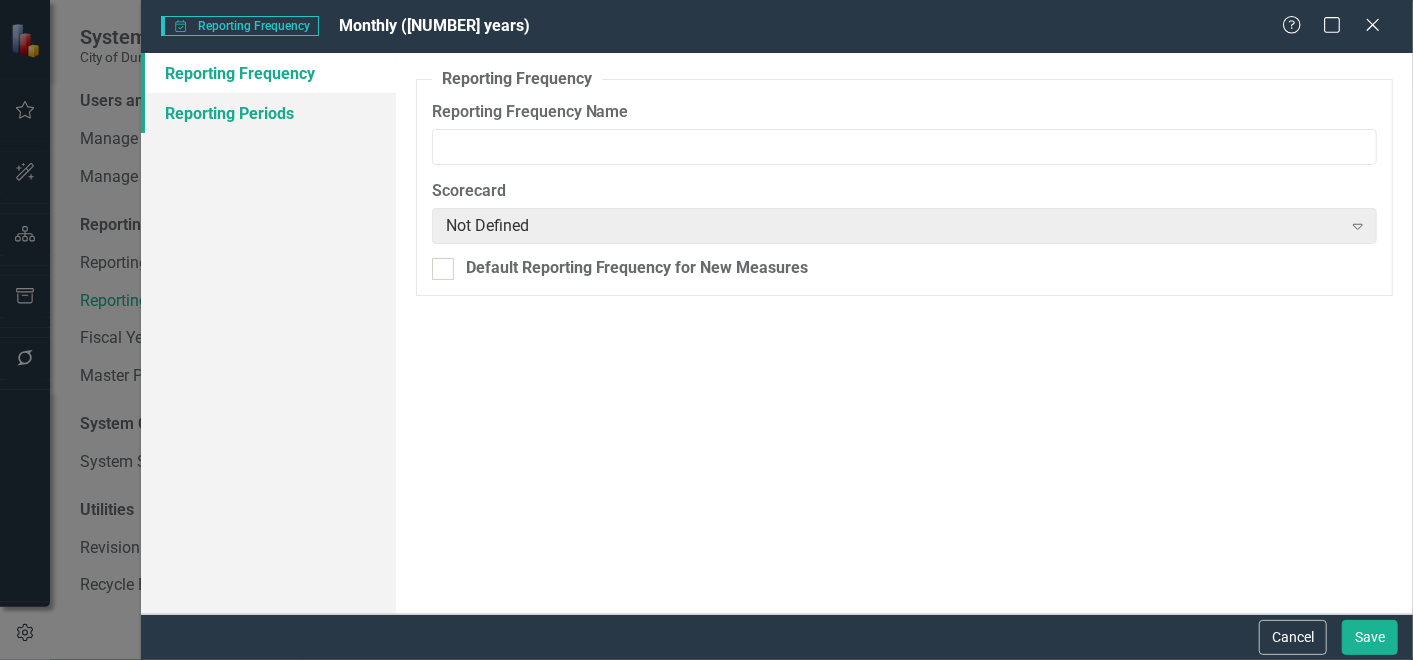 type on "Monthly ([NUMBER] years)" 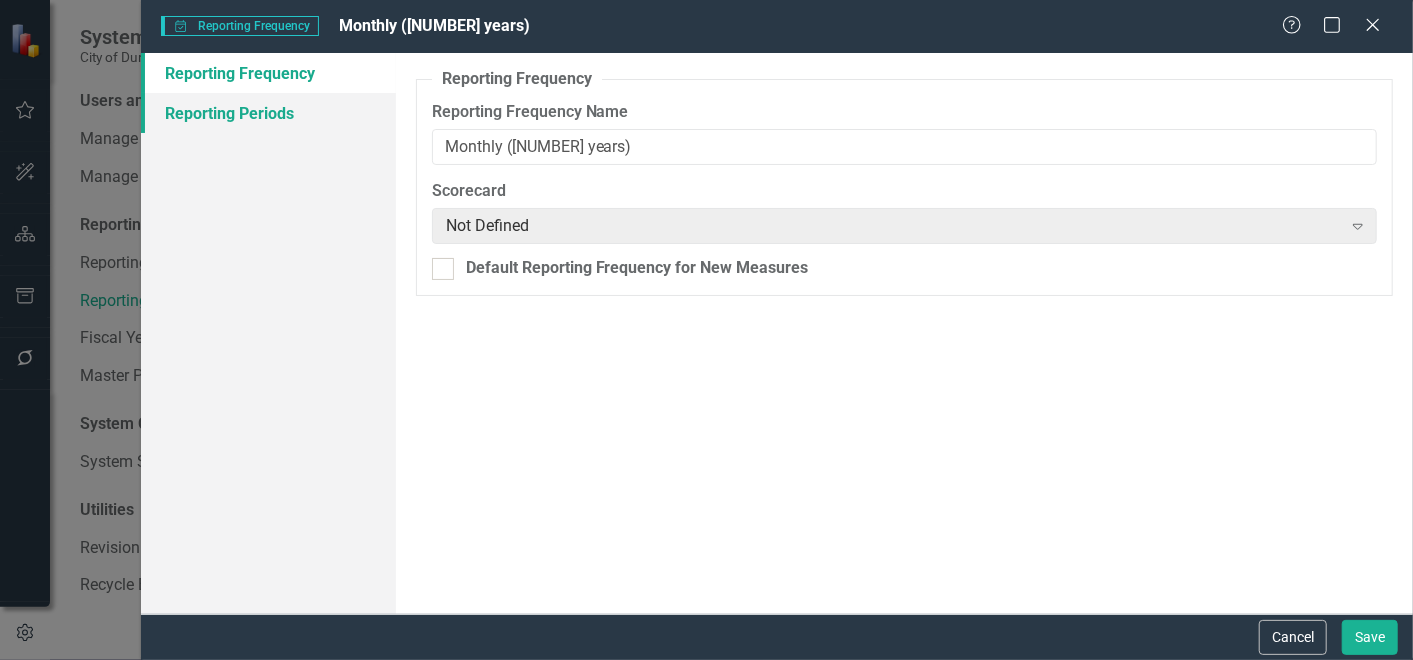 click on "Reporting Periods" at bounding box center [268, 113] 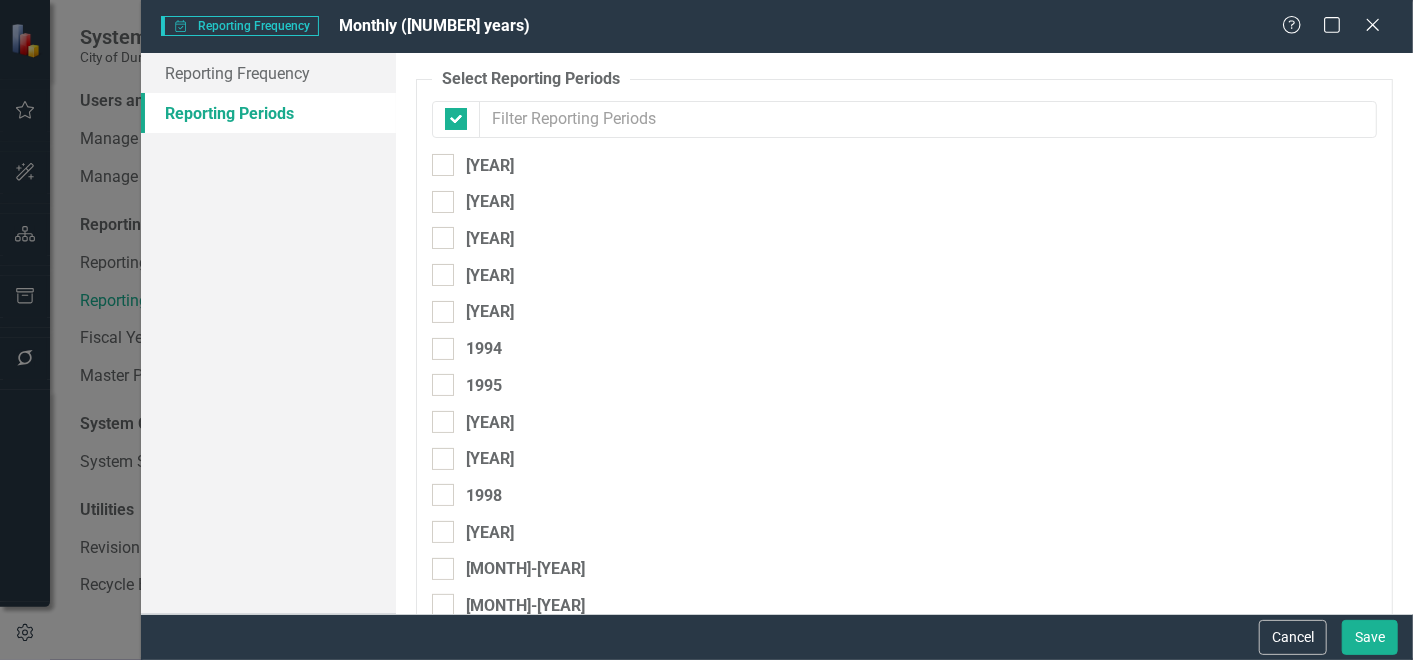 checkbox on "false" 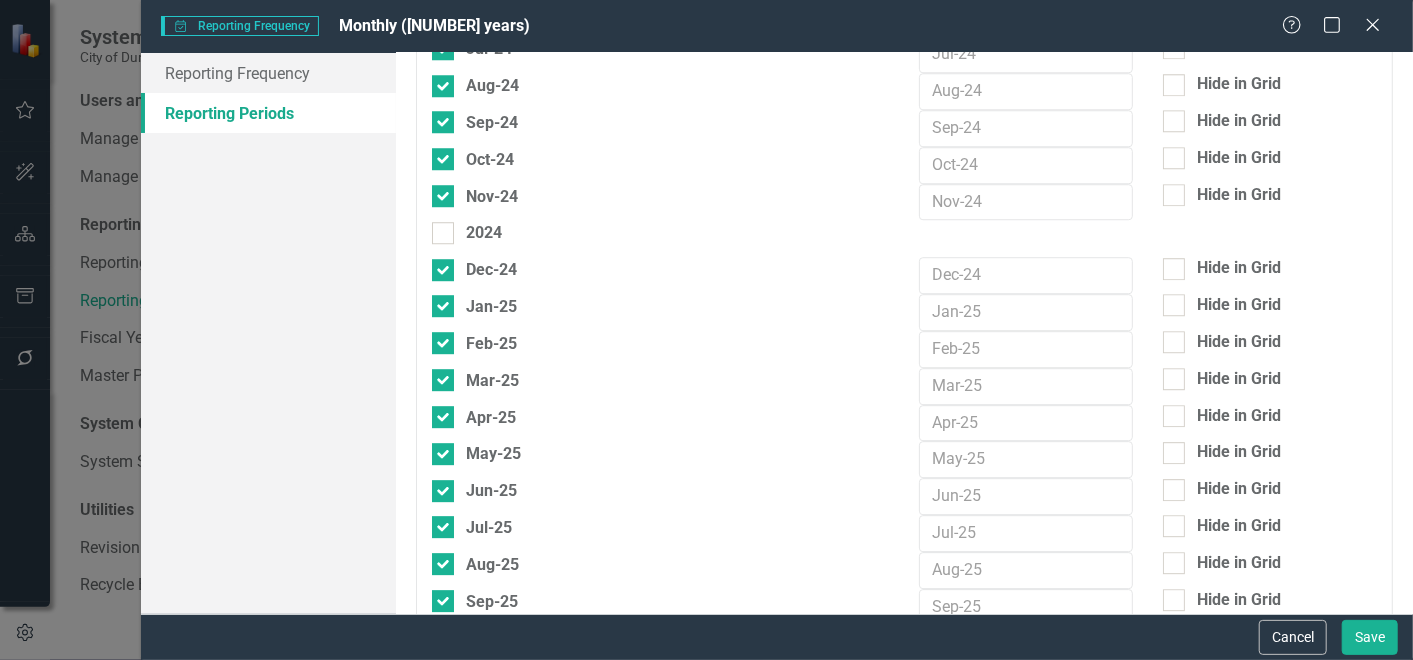 scroll, scrollTop: 24214, scrollLeft: 0, axis: vertical 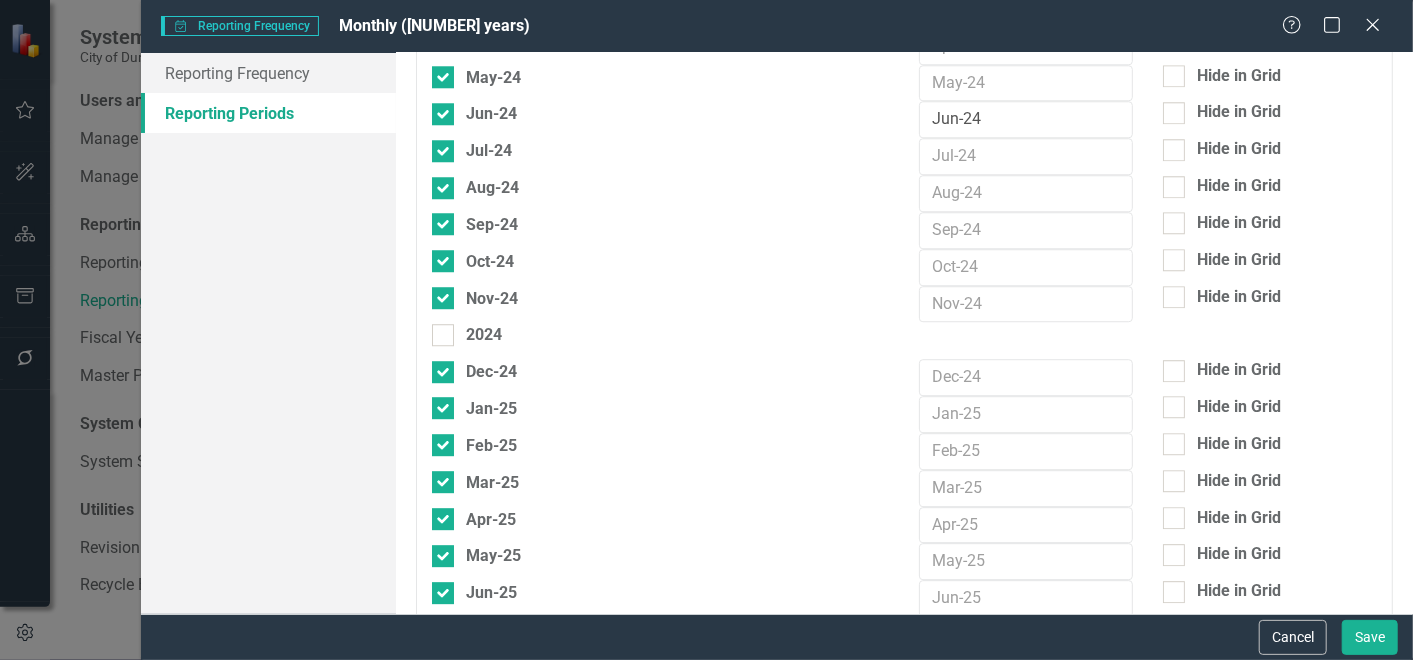 drag, startPoint x: 970, startPoint y: 469, endPoint x: 1137, endPoint y: 470, distance: 167.00299 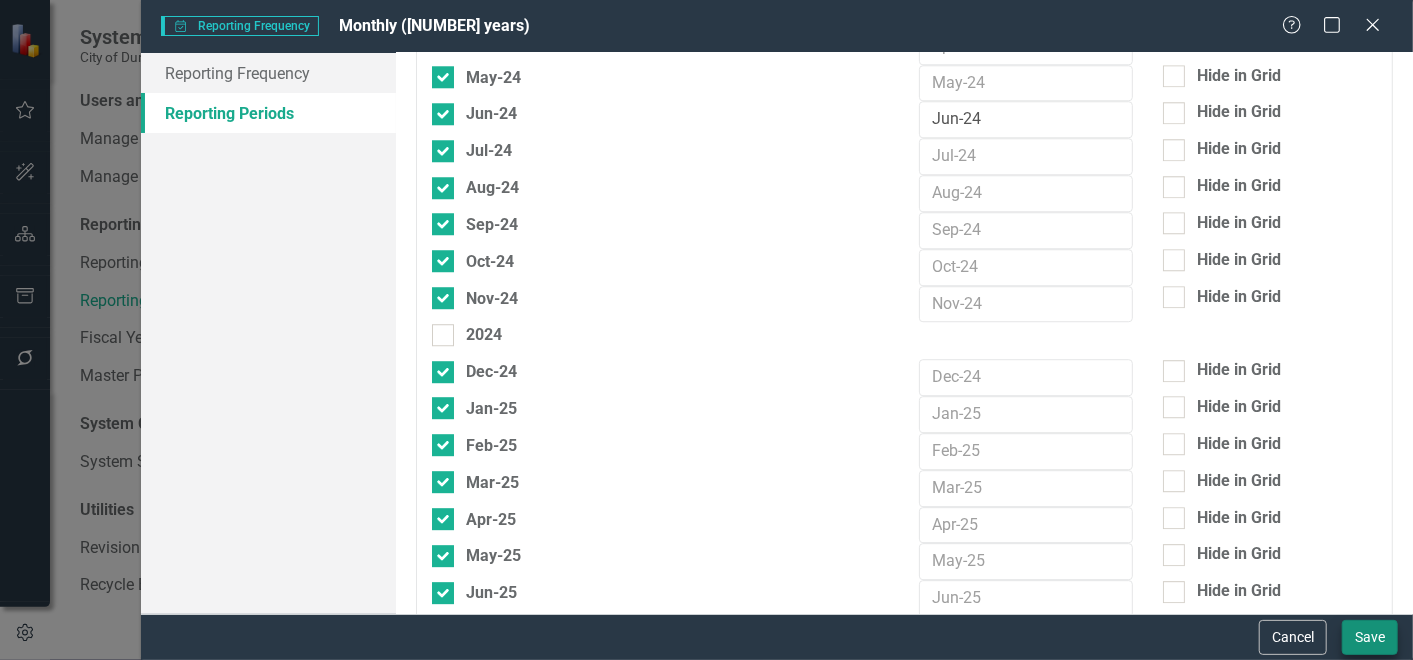type on "FY 26 Year End" 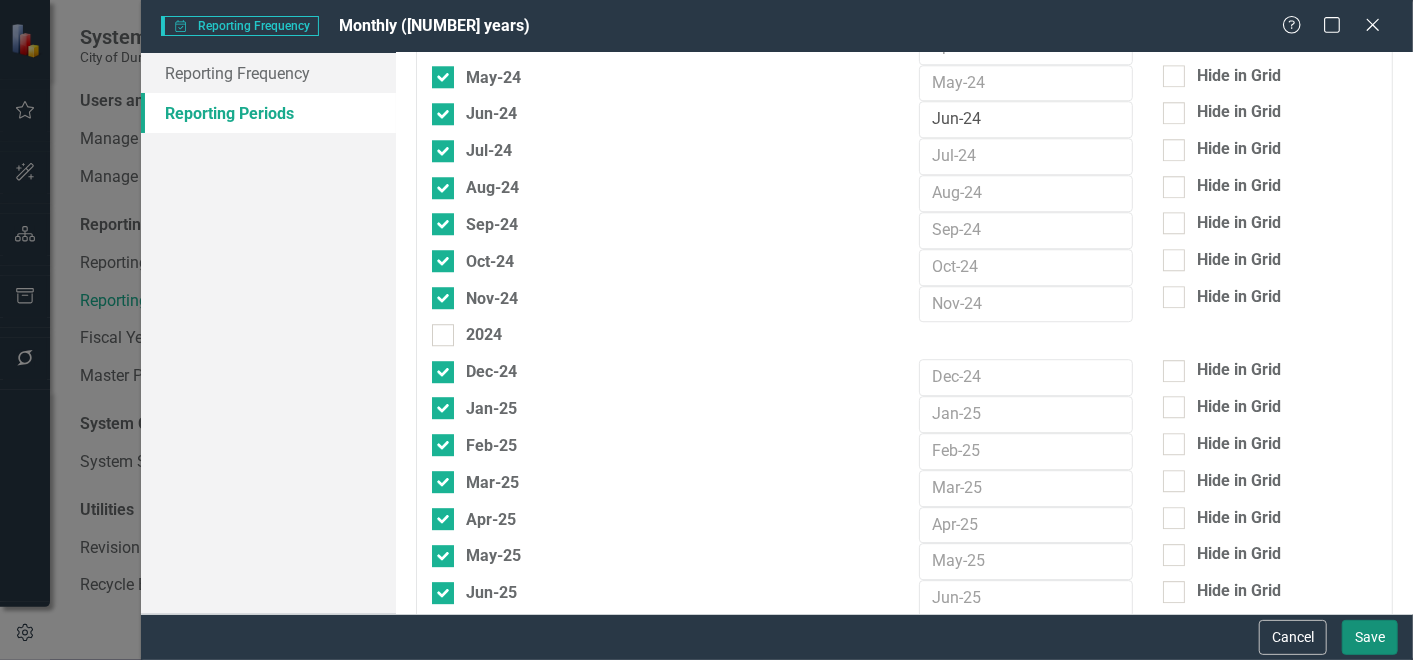 click on "Save" at bounding box center (1370, 637) 